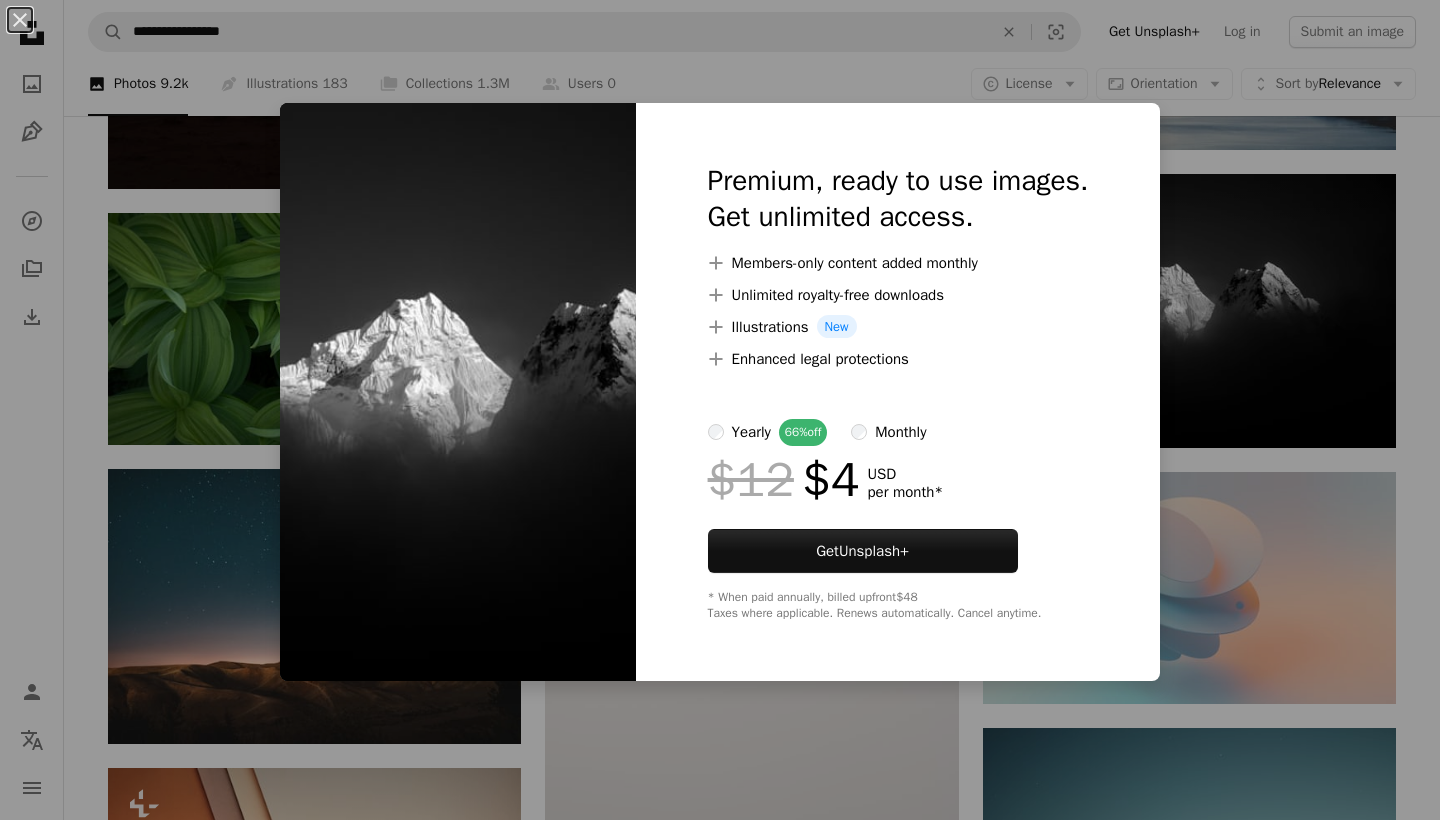 scroll, scrollTop: 959, scrollLeft: 0, axis: vertical 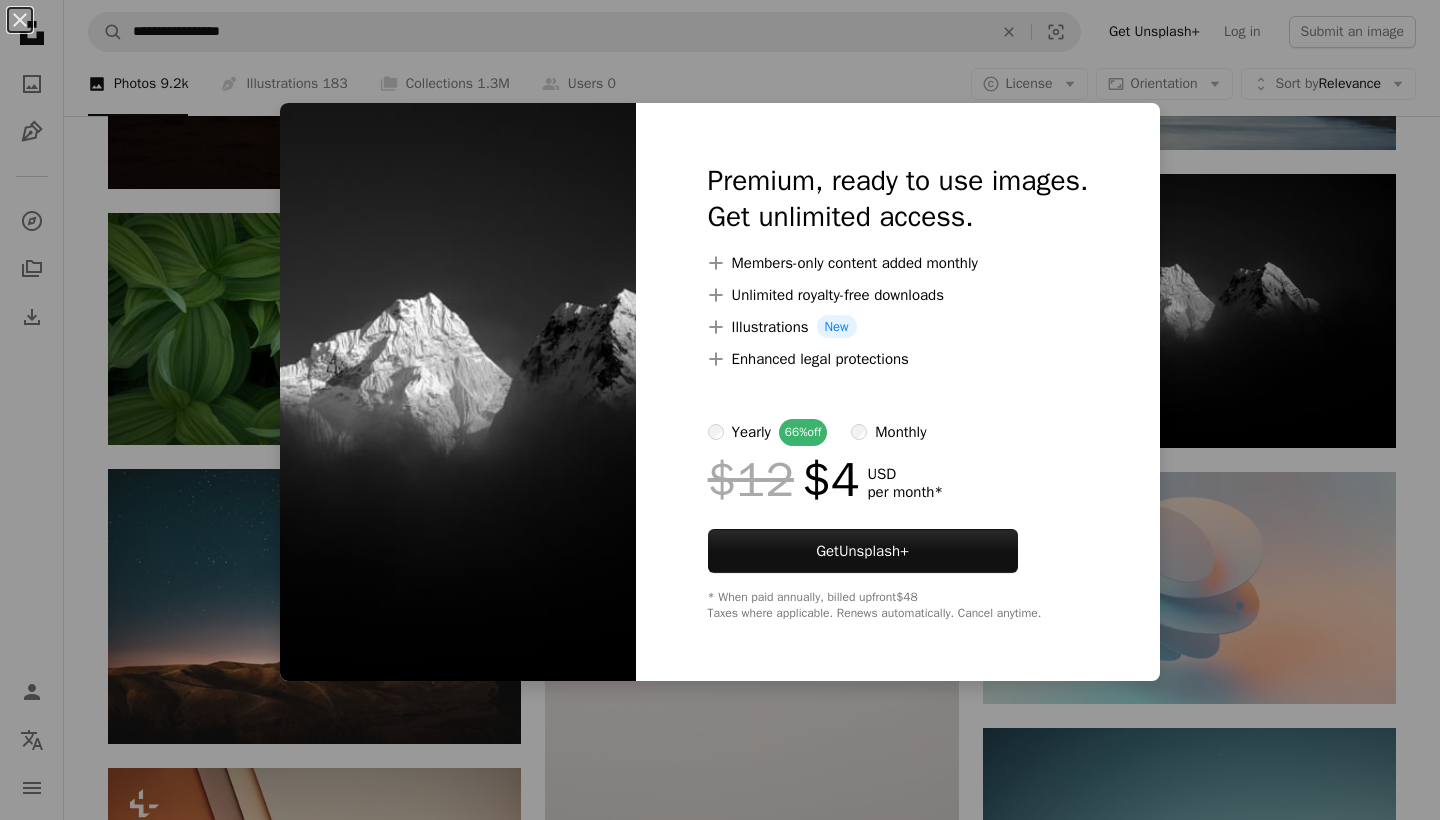 click on "An X shape Premium, ready to use images. Get unlimited access. A plus sign Members-only content added monthly A plus sign Unlimited royalty-free downloads A plus sign Illustrations  New A plus sign Enhanced legal protections yearly 66%  off monthly $12   $4 USD per month * Get  Unsplash+ * When paid annually, billed upfront  $48 Taxes where applicable. Renews automatically. Cancel anytime." at bounding box center [720, 410] 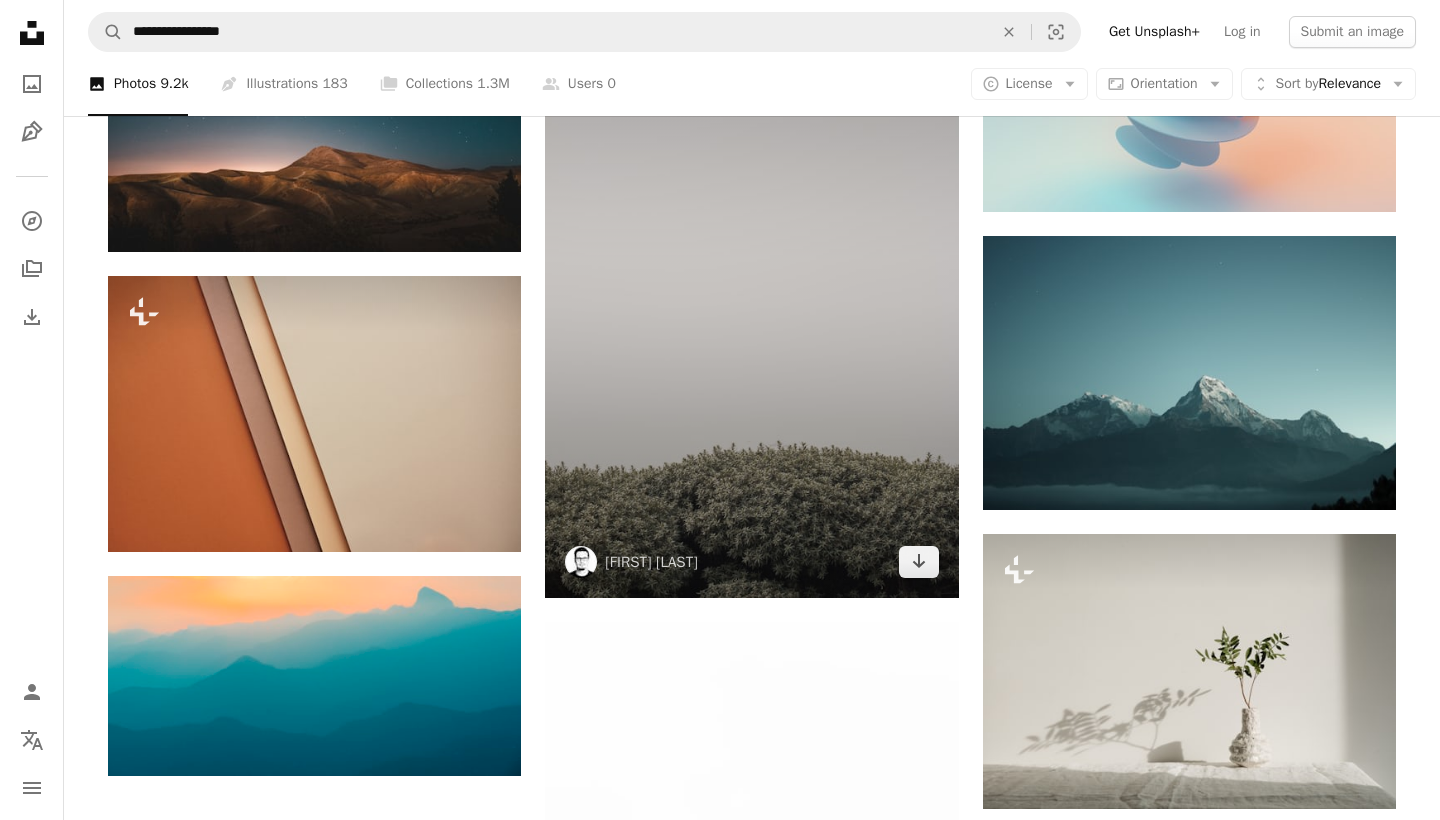 scroll, scrollTop: 1455, scrollLeft: 0, axis: vertical 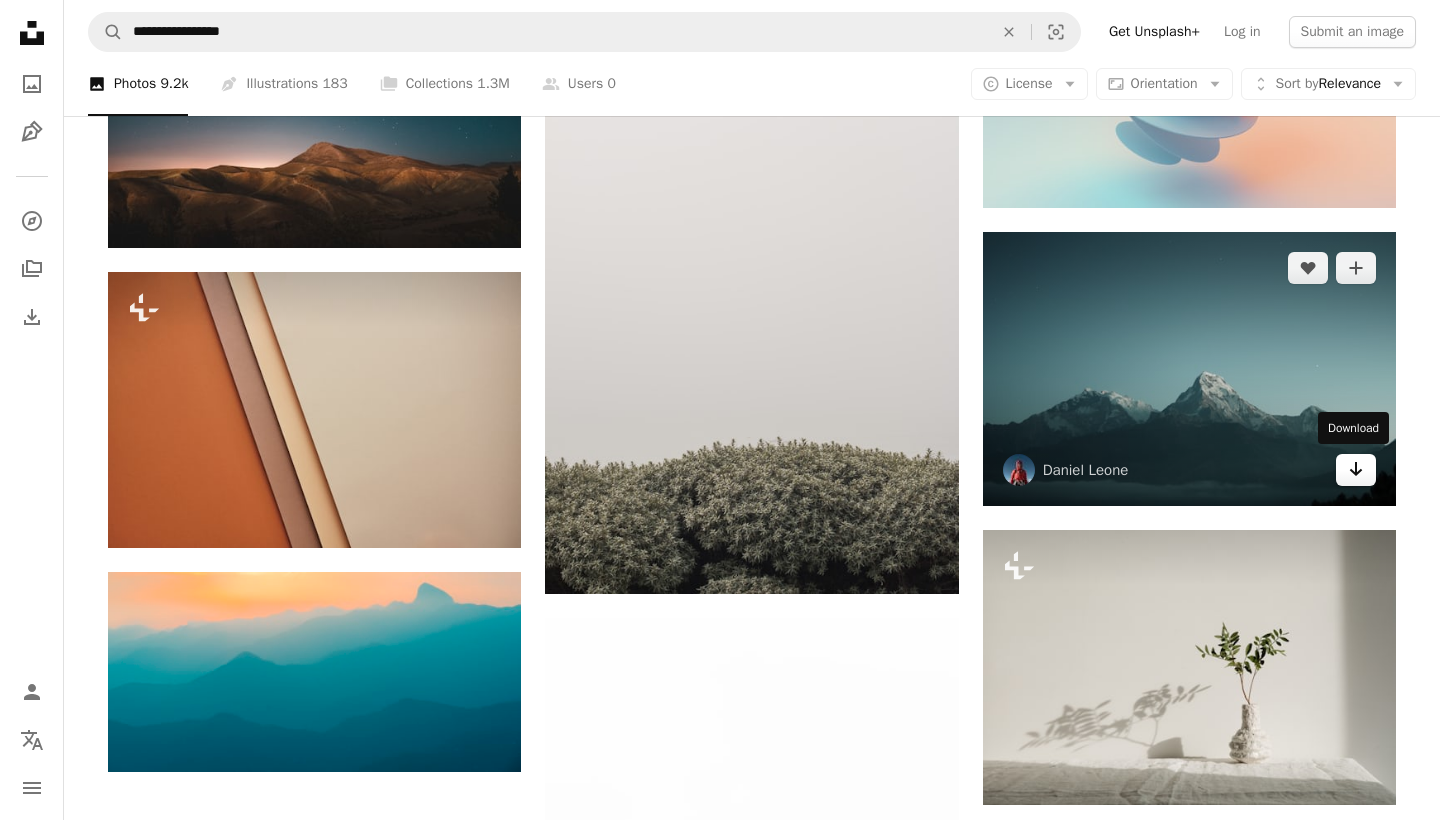 click on "Arrow pointing down" 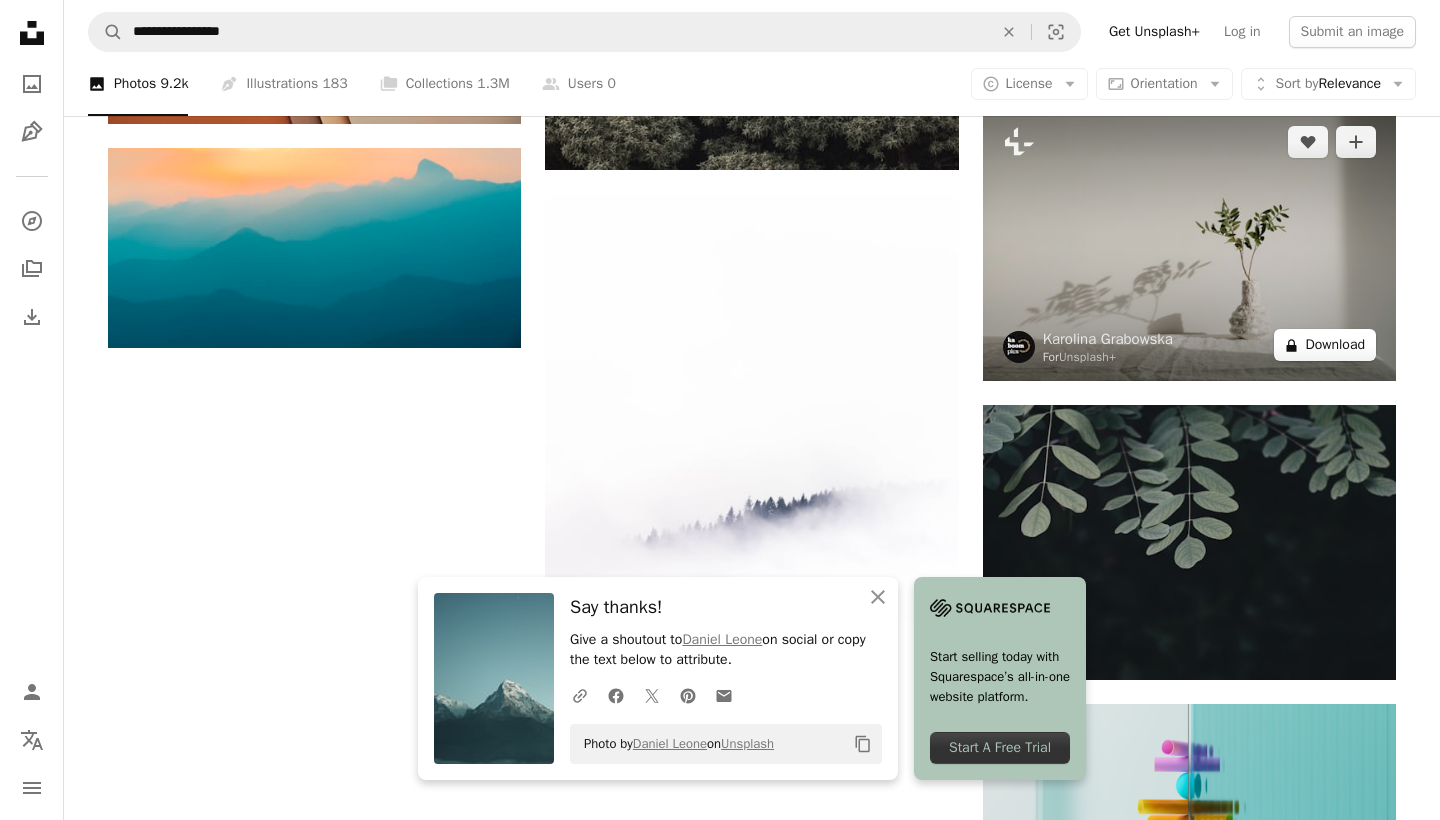 scroll, scrollTop: 1880, scrollLeft: 0, axis: vertical 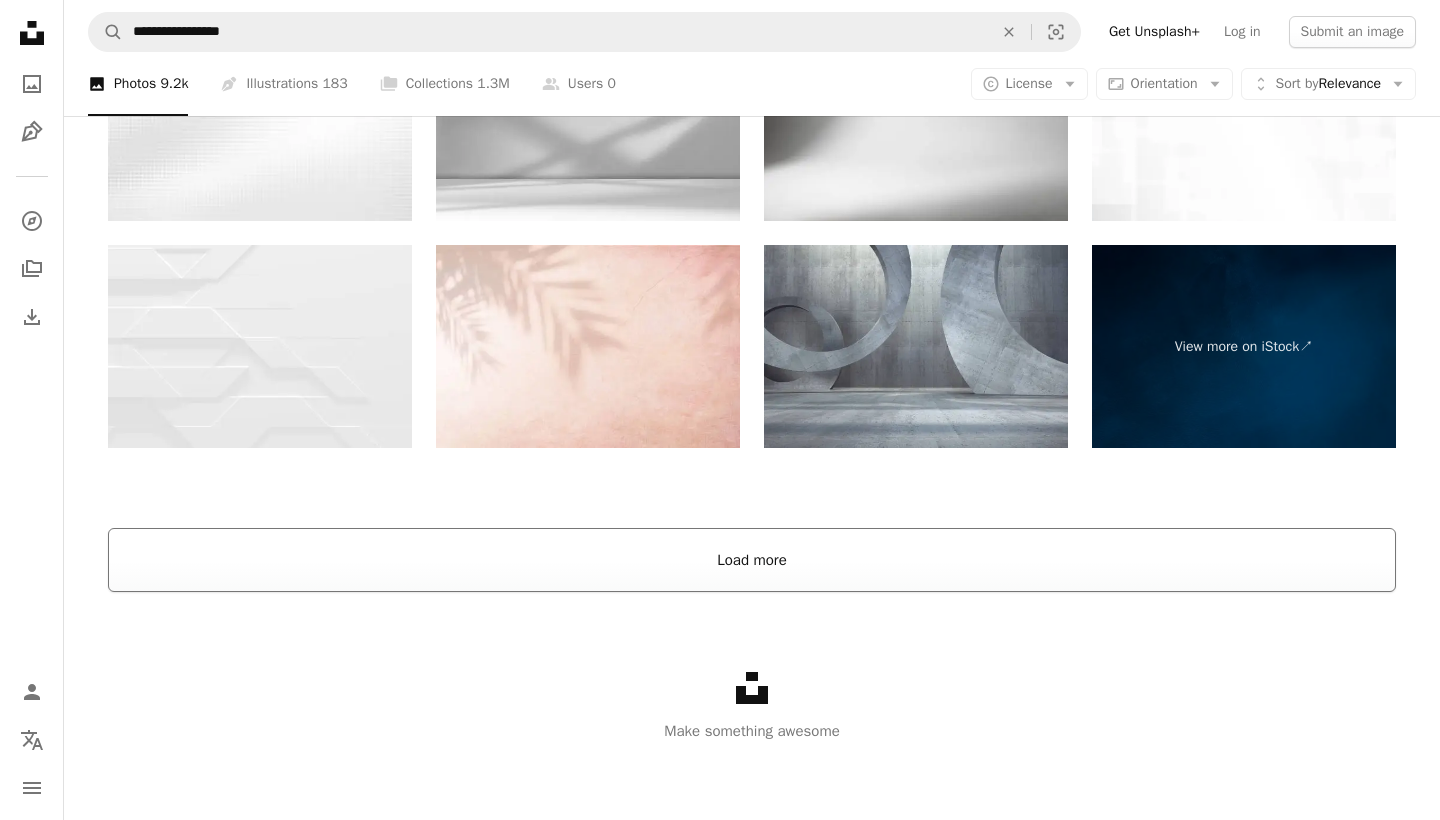 click on "Load more" at bounding box center (752, 560) 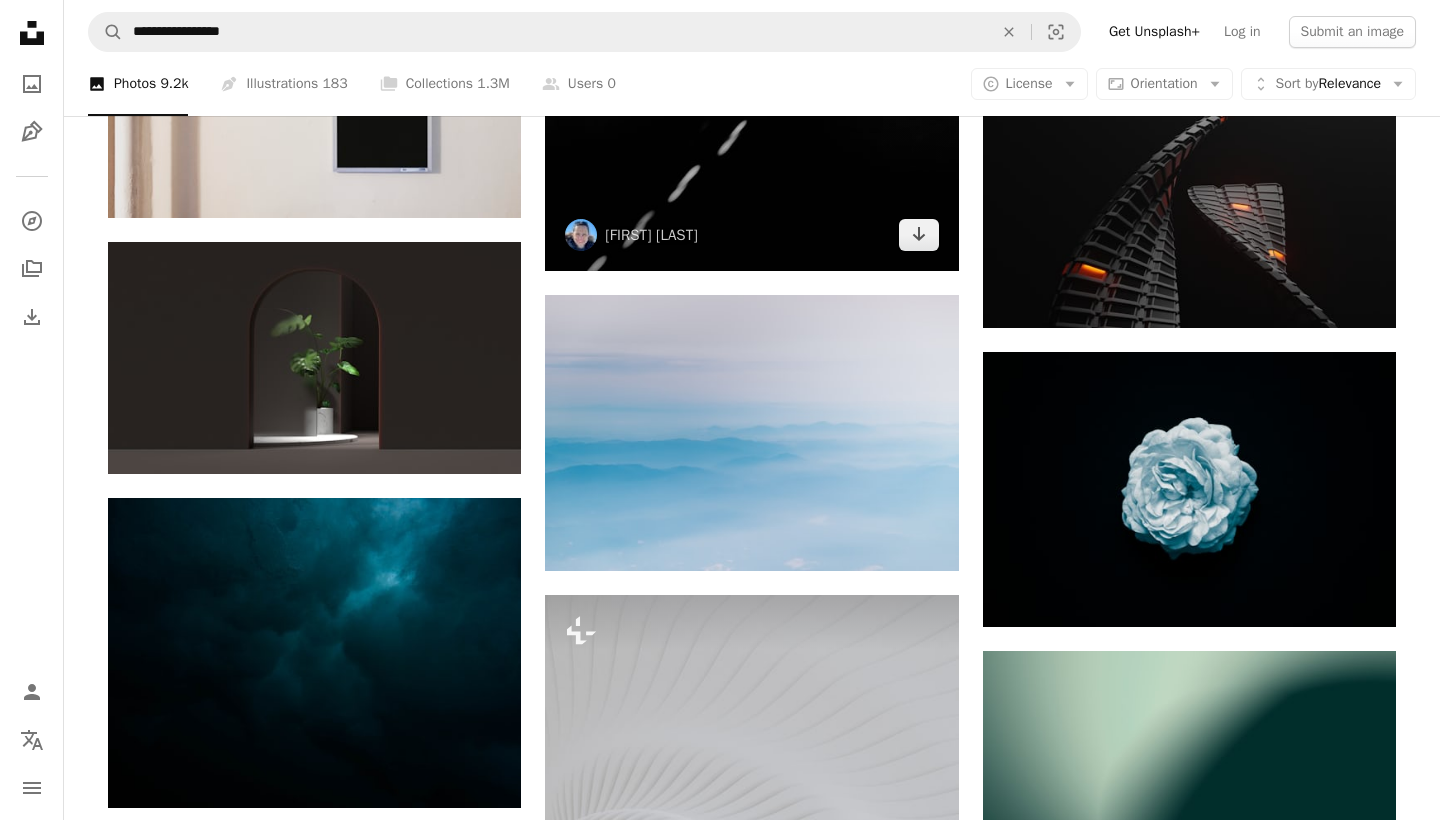 scroll, scrollTop: 9020, scrollLeft: 0, axis: vertical 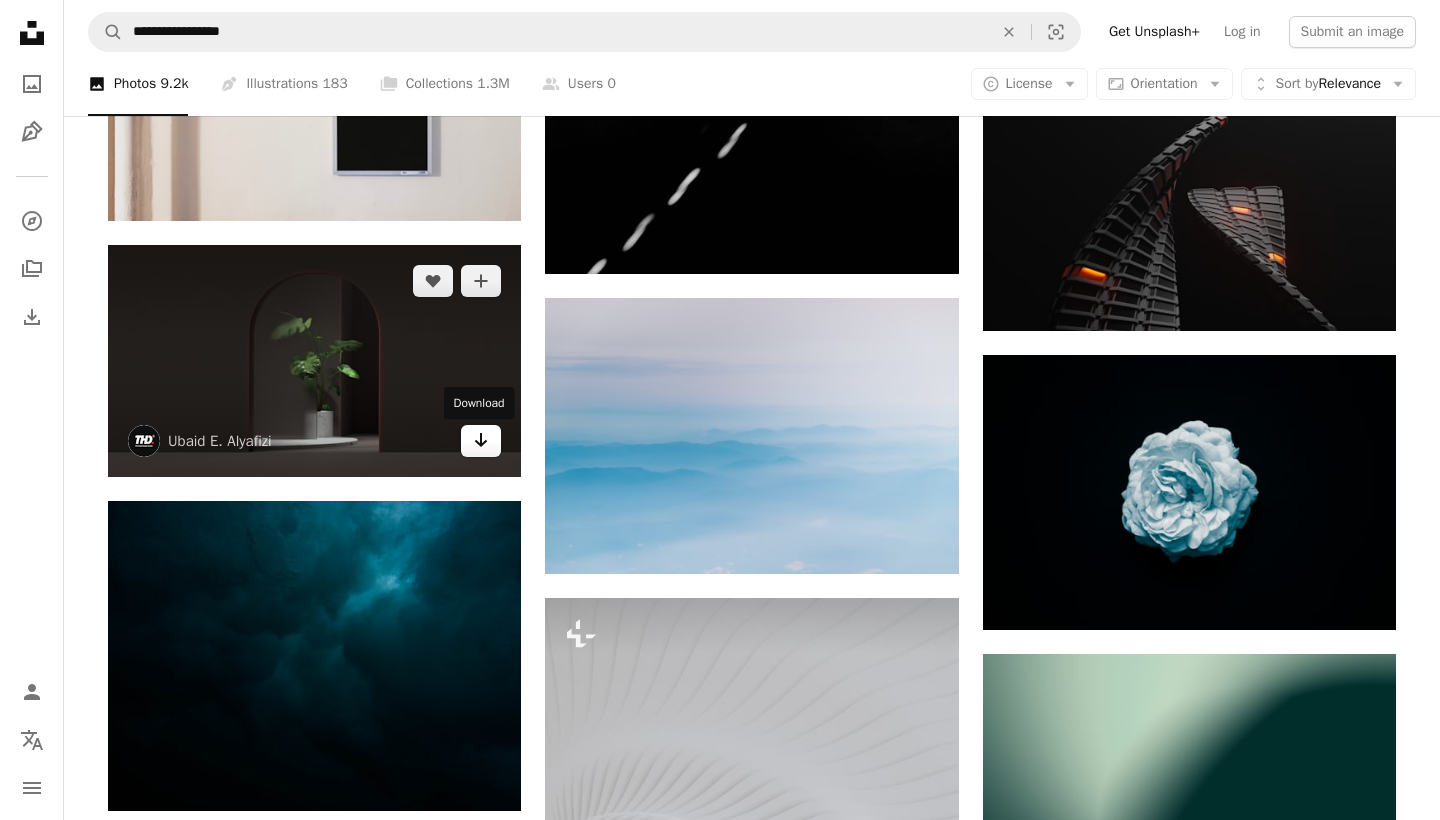 click on "Arrow pointing down" 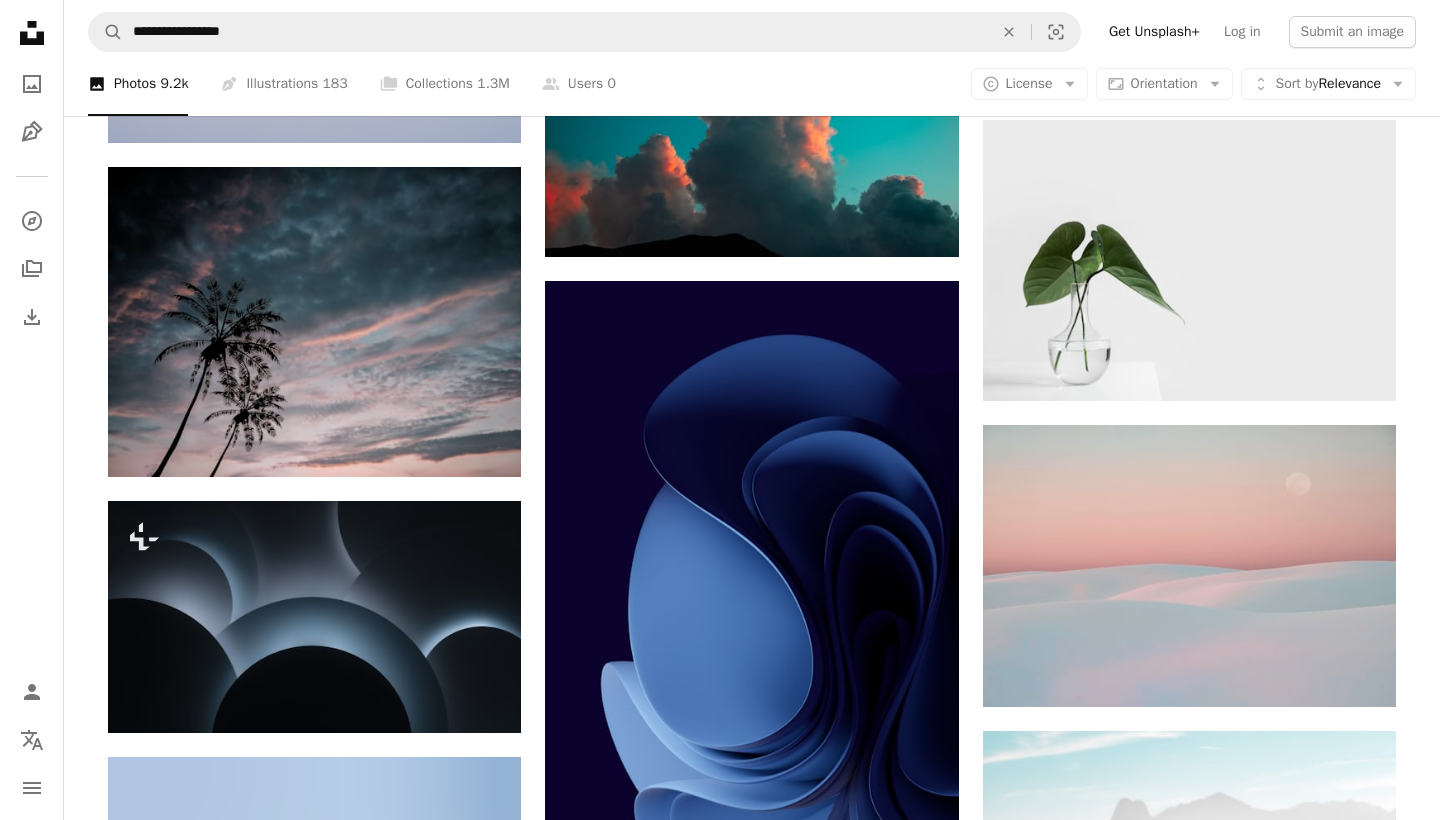 scroll, scrollTop: 12840, scrollLeft: 0, axis: vertical 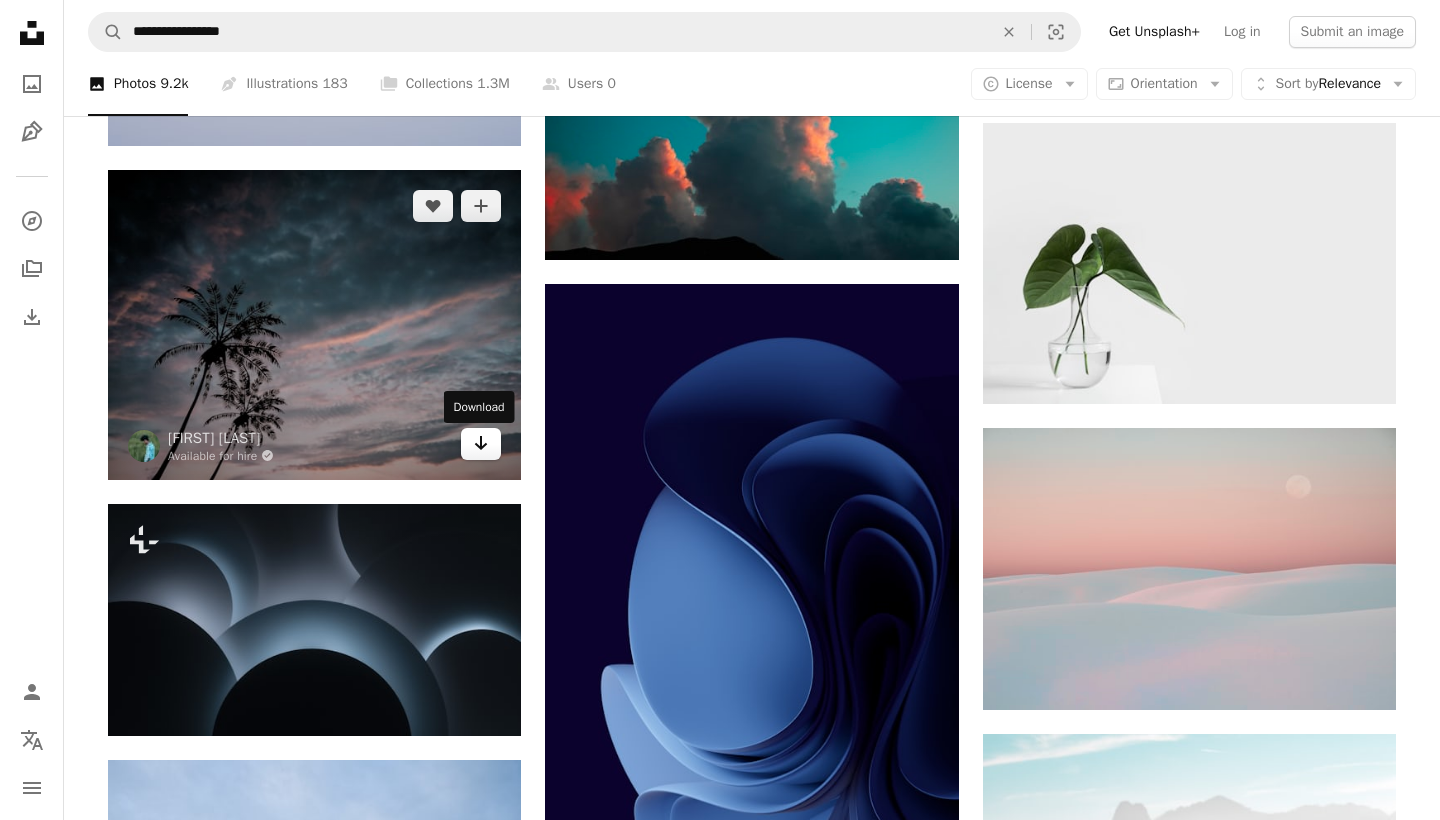 click 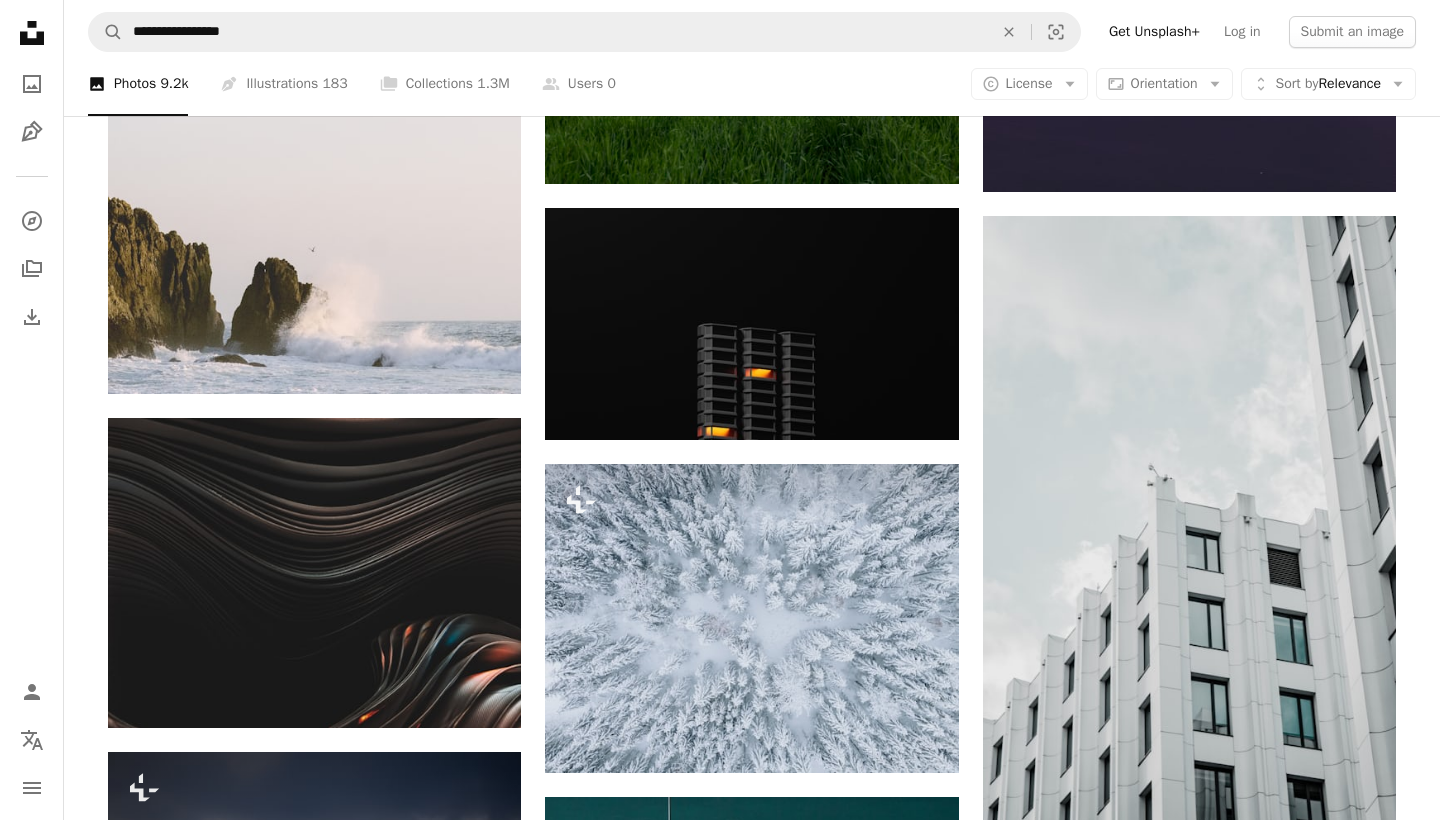 scroll, scrollTop: 16811, scrollLeft: 0, axis: vertical 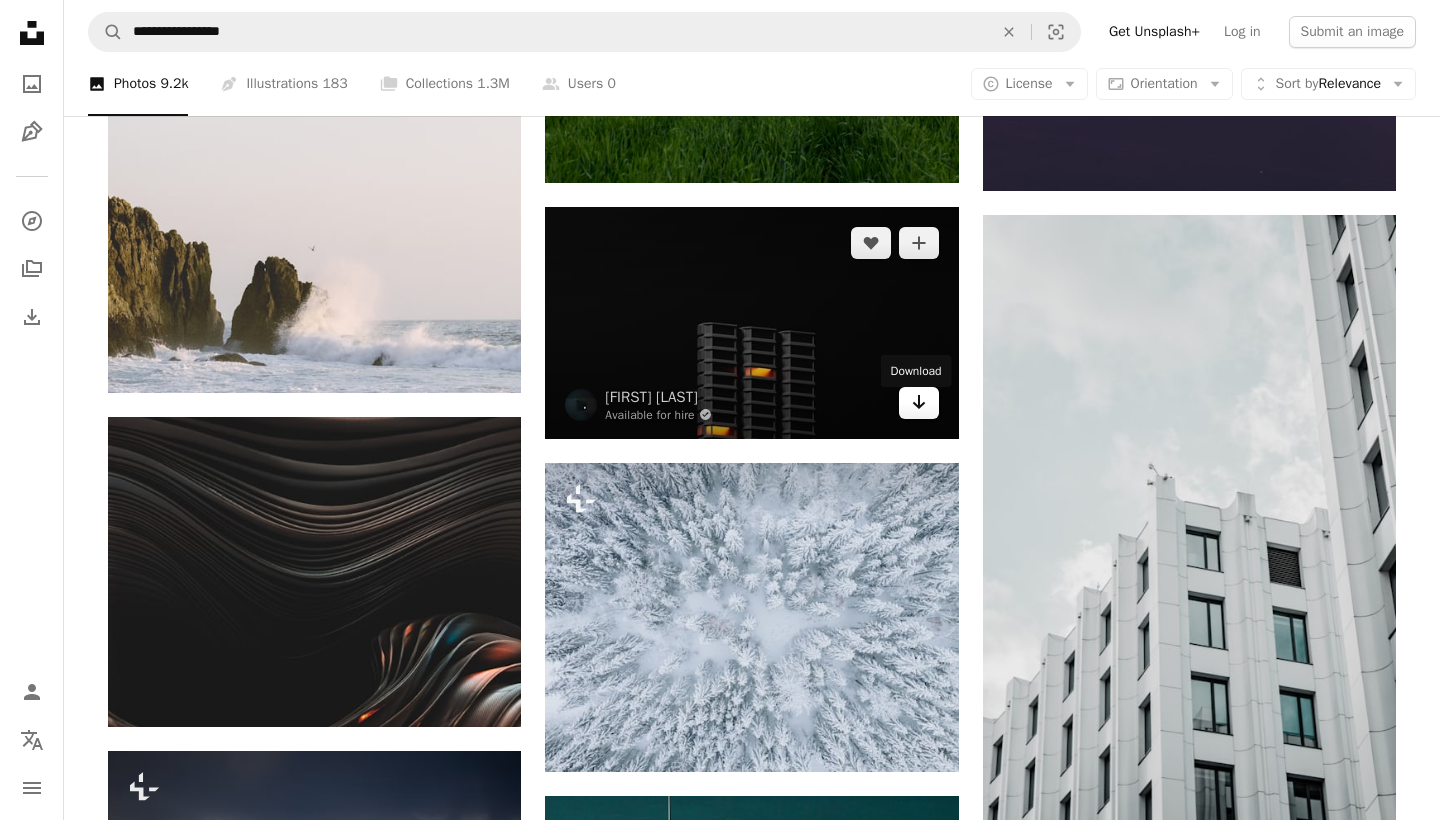 click on "Arrow pointing down" 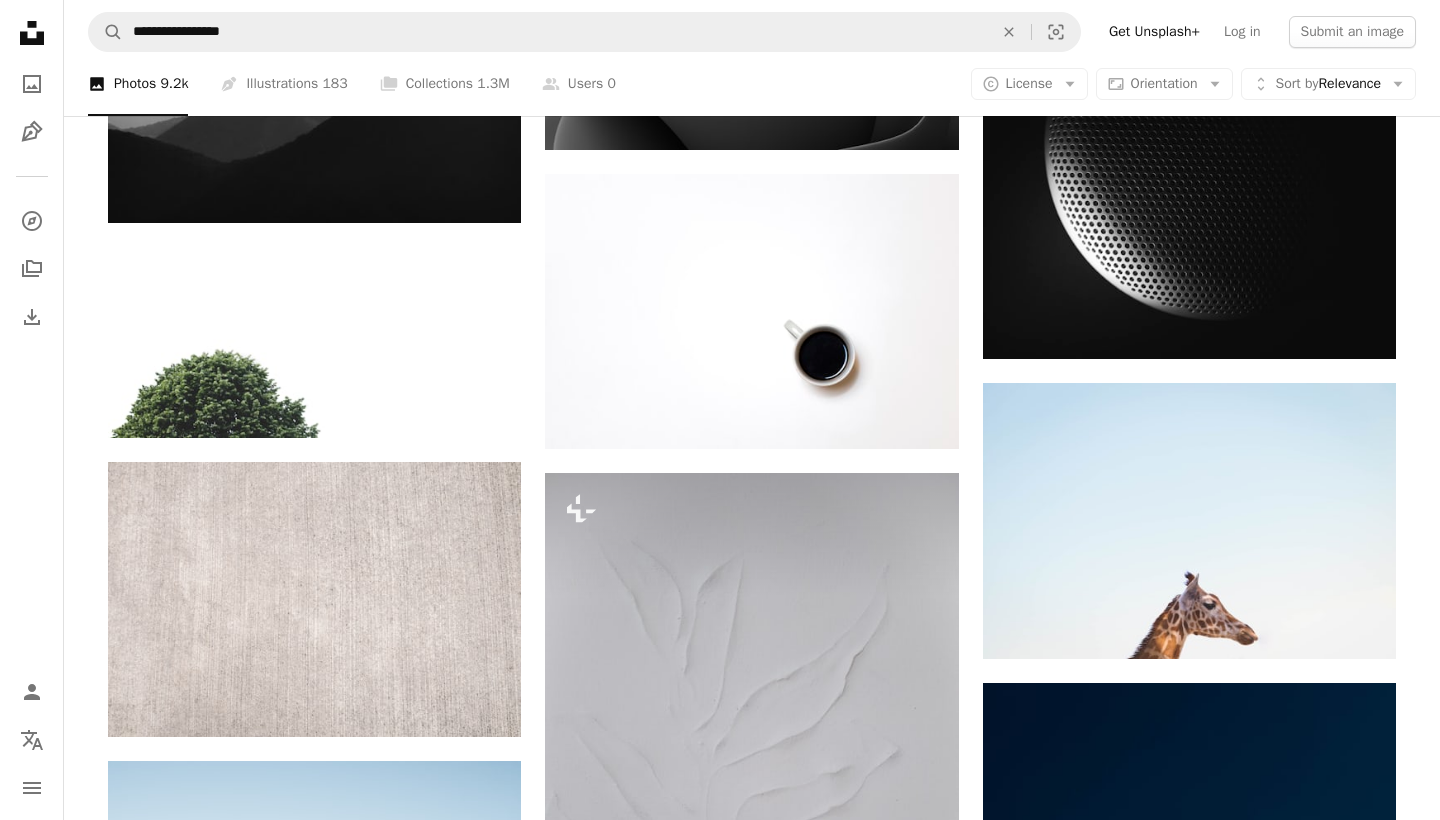 scroll, scrollTop: 22742, scrollLeft: 0, axis: vertical 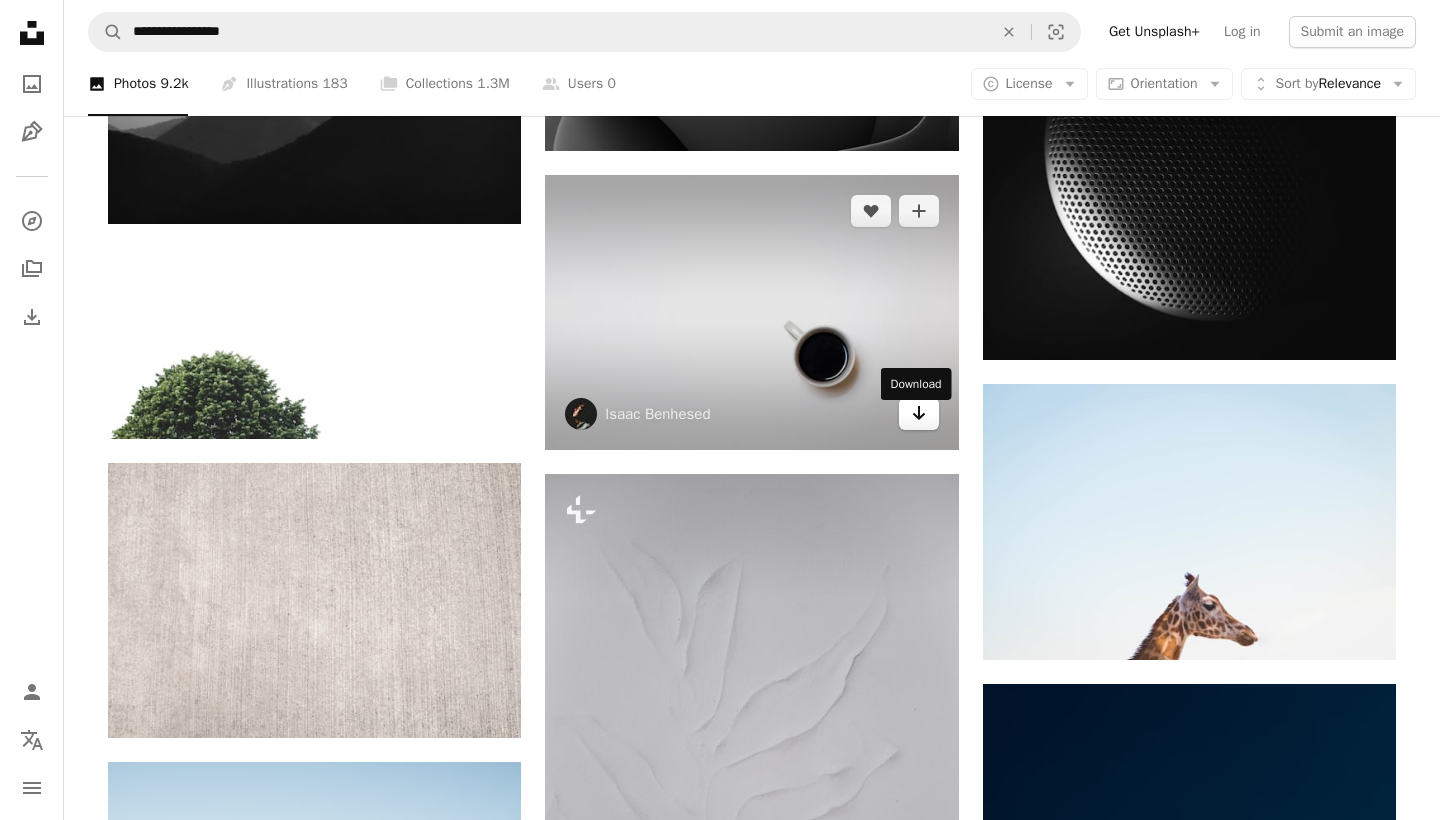 click on "Arrow pointing down" 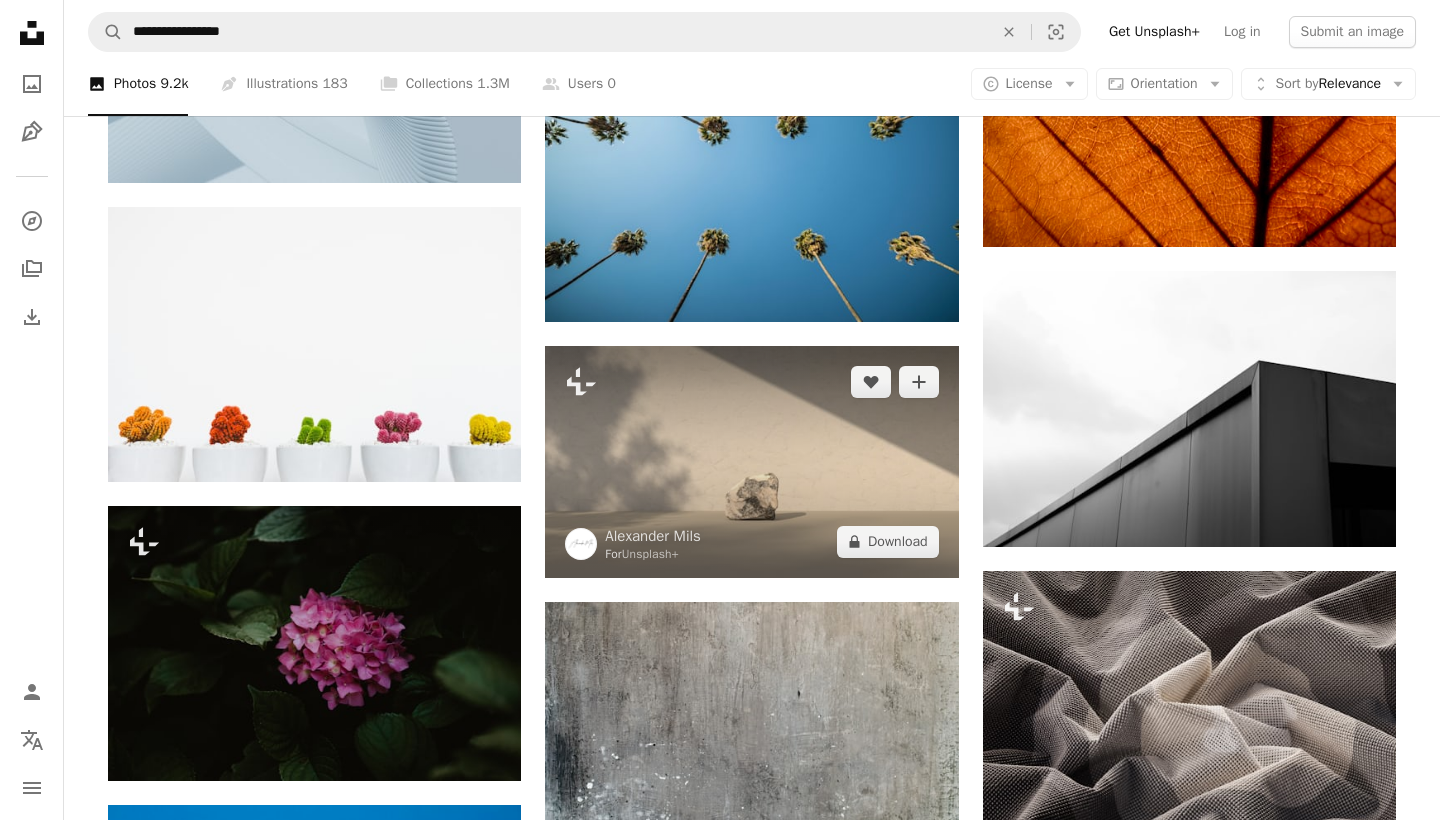 scroll, scrollTop: 32268, scrollLeft: 0, axis: vertical 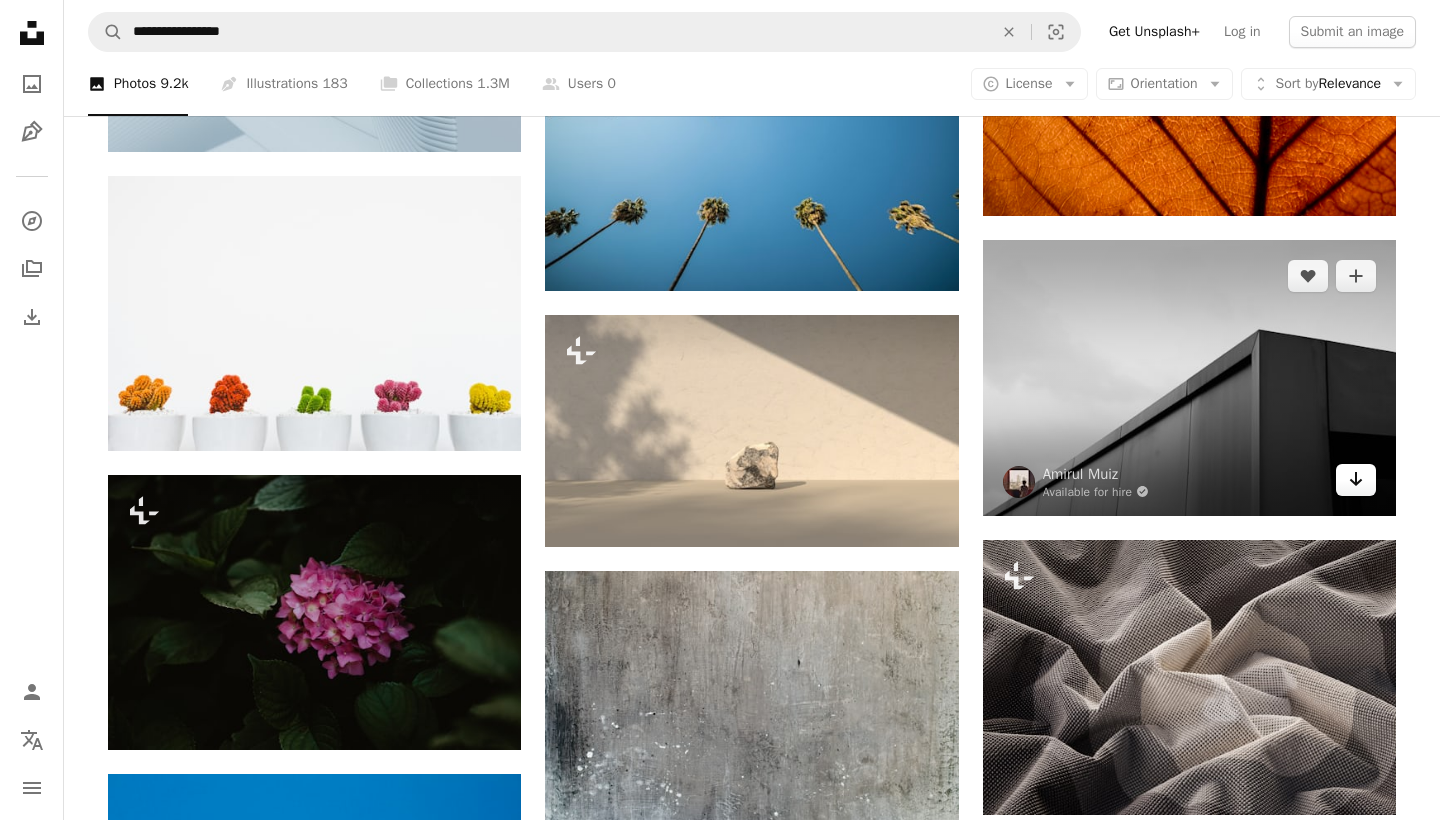 click 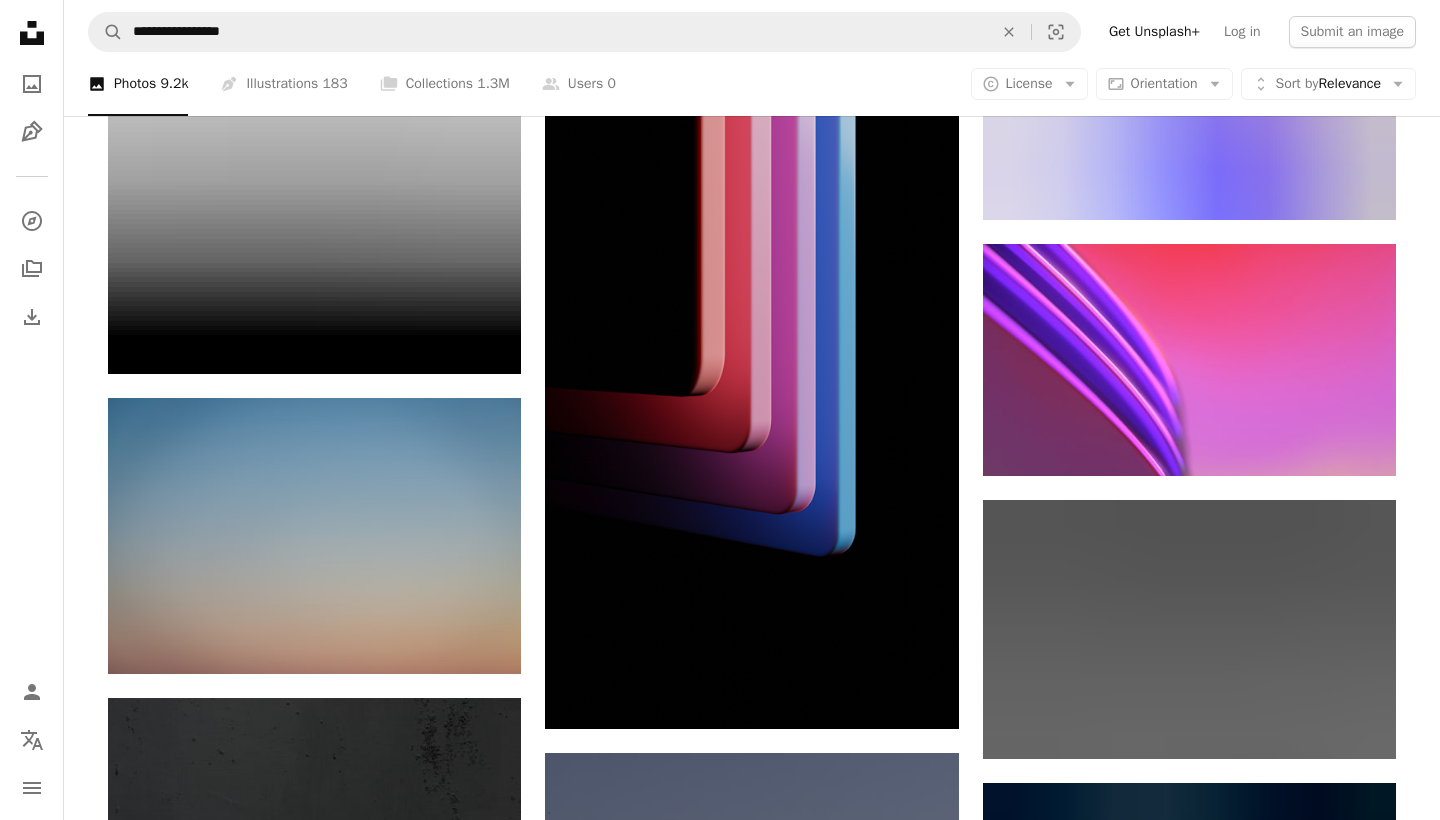 scroll, scrollTop: 37061, scrollLeft: 0, axis: vertical 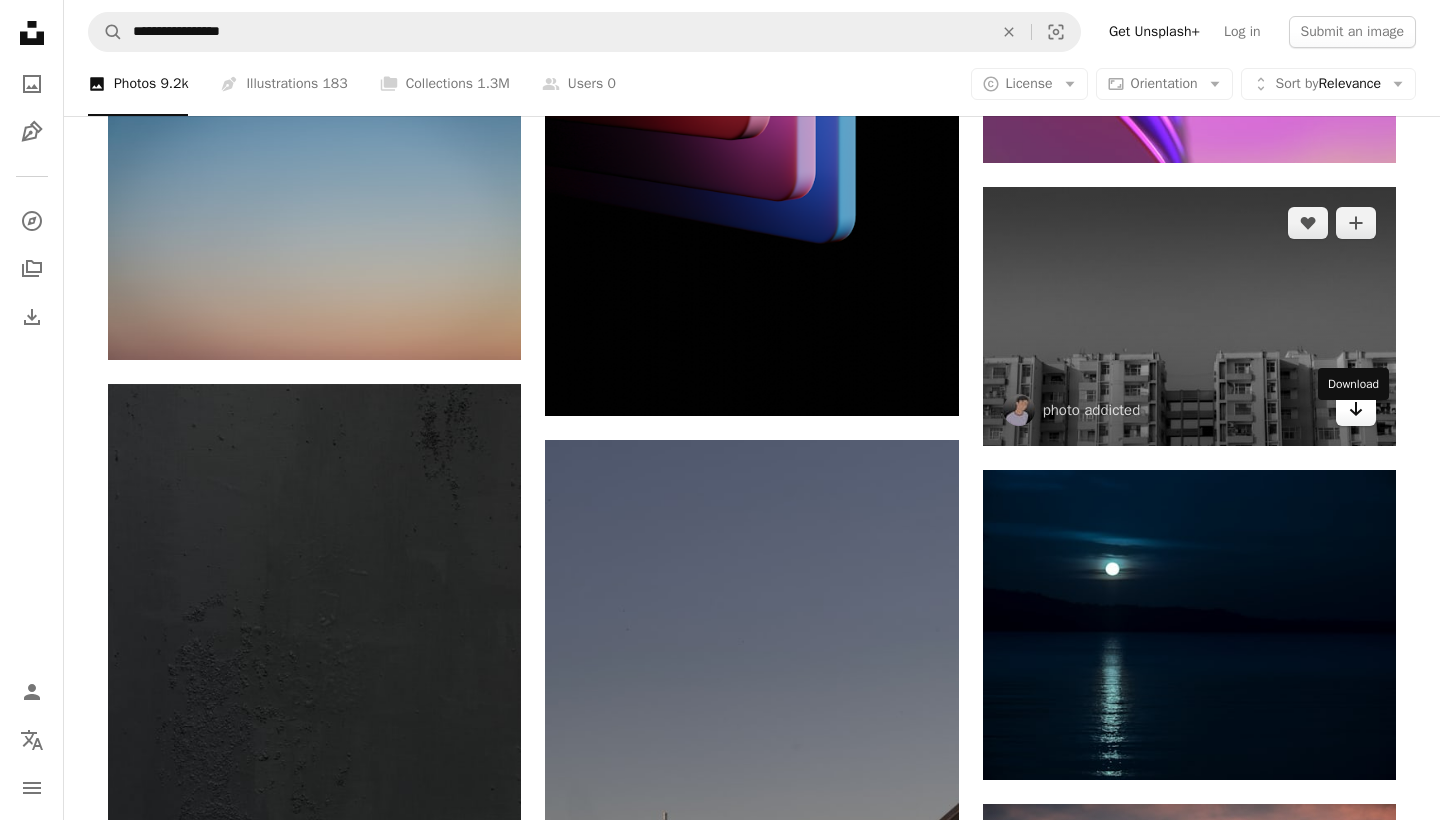 click on "Arrow pointing down" 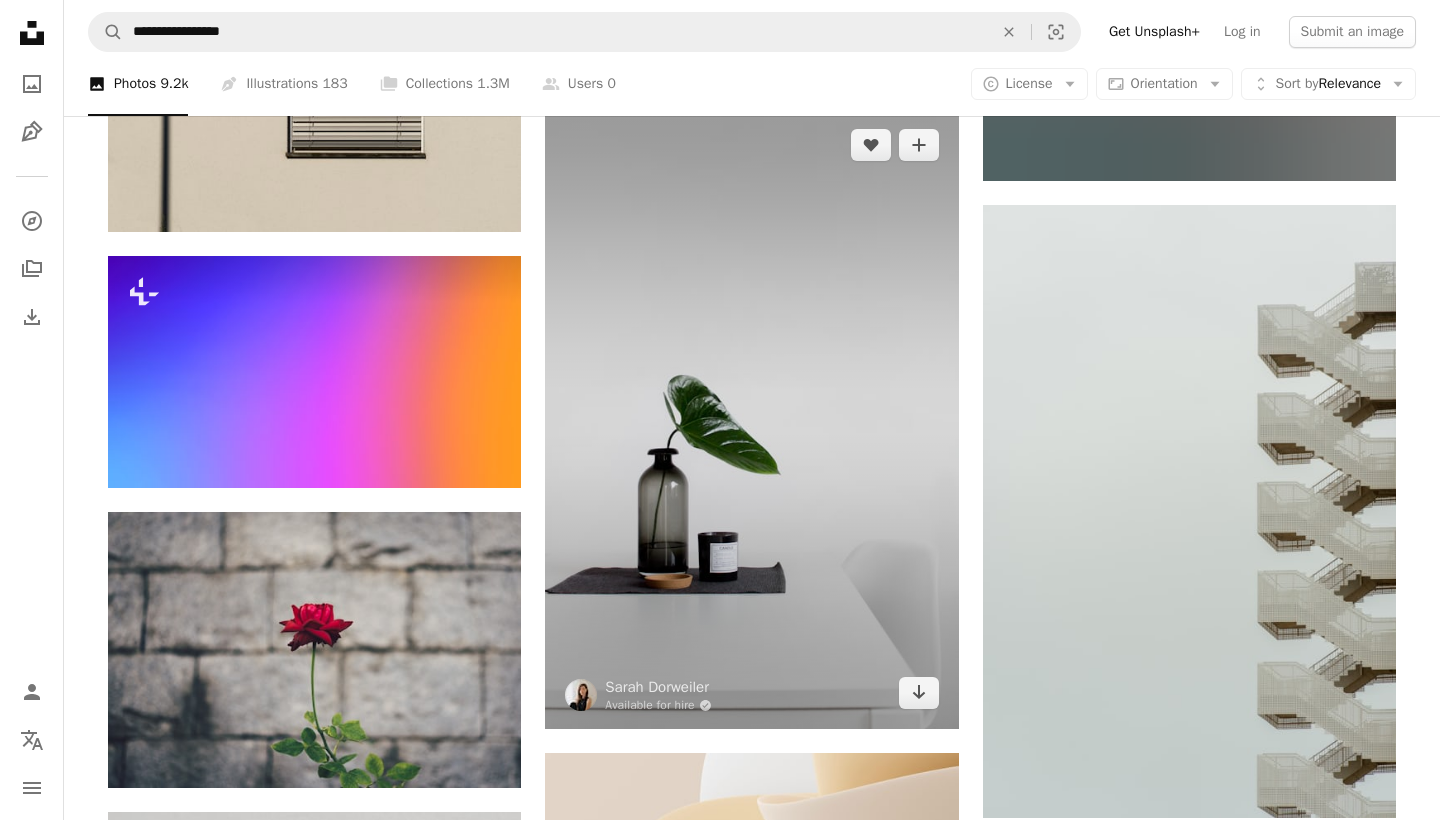 scroll, scrollTop: 41274, scrollLeft: 0, axis: vertical 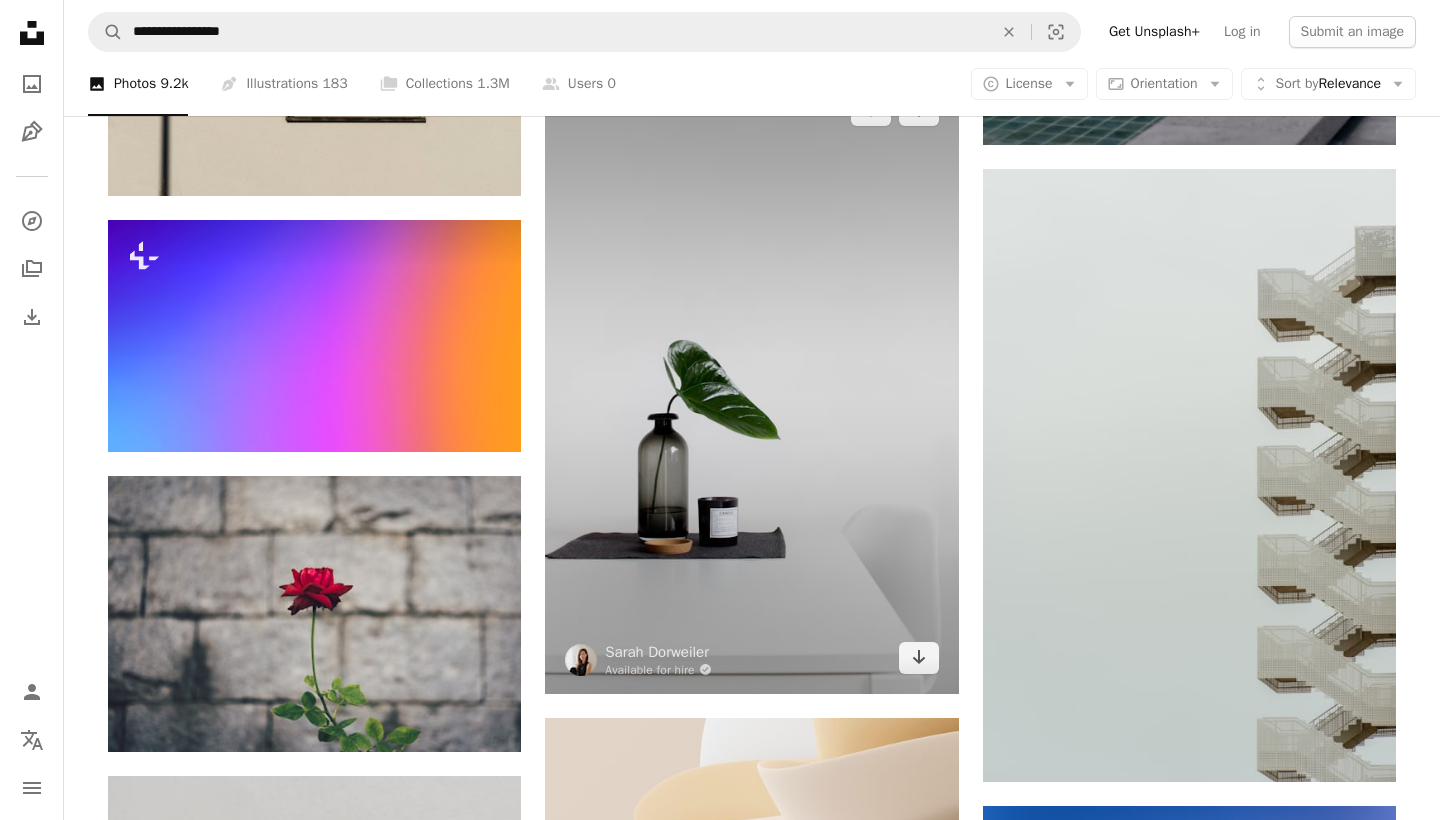 click at bounding box center (751, 384) 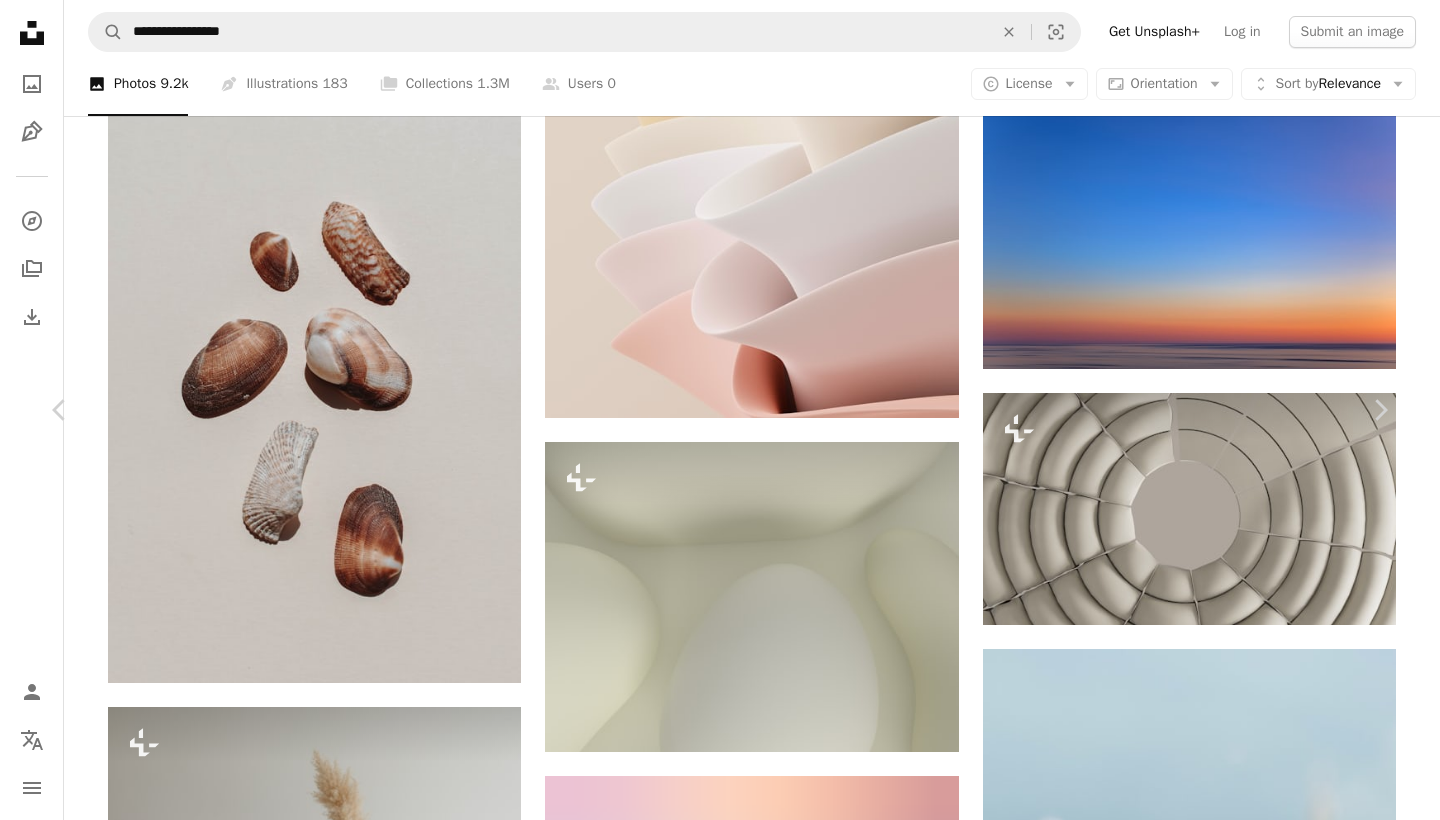 scroll, scrollTop: 42087, scrollLeft: 0, axis: vertical 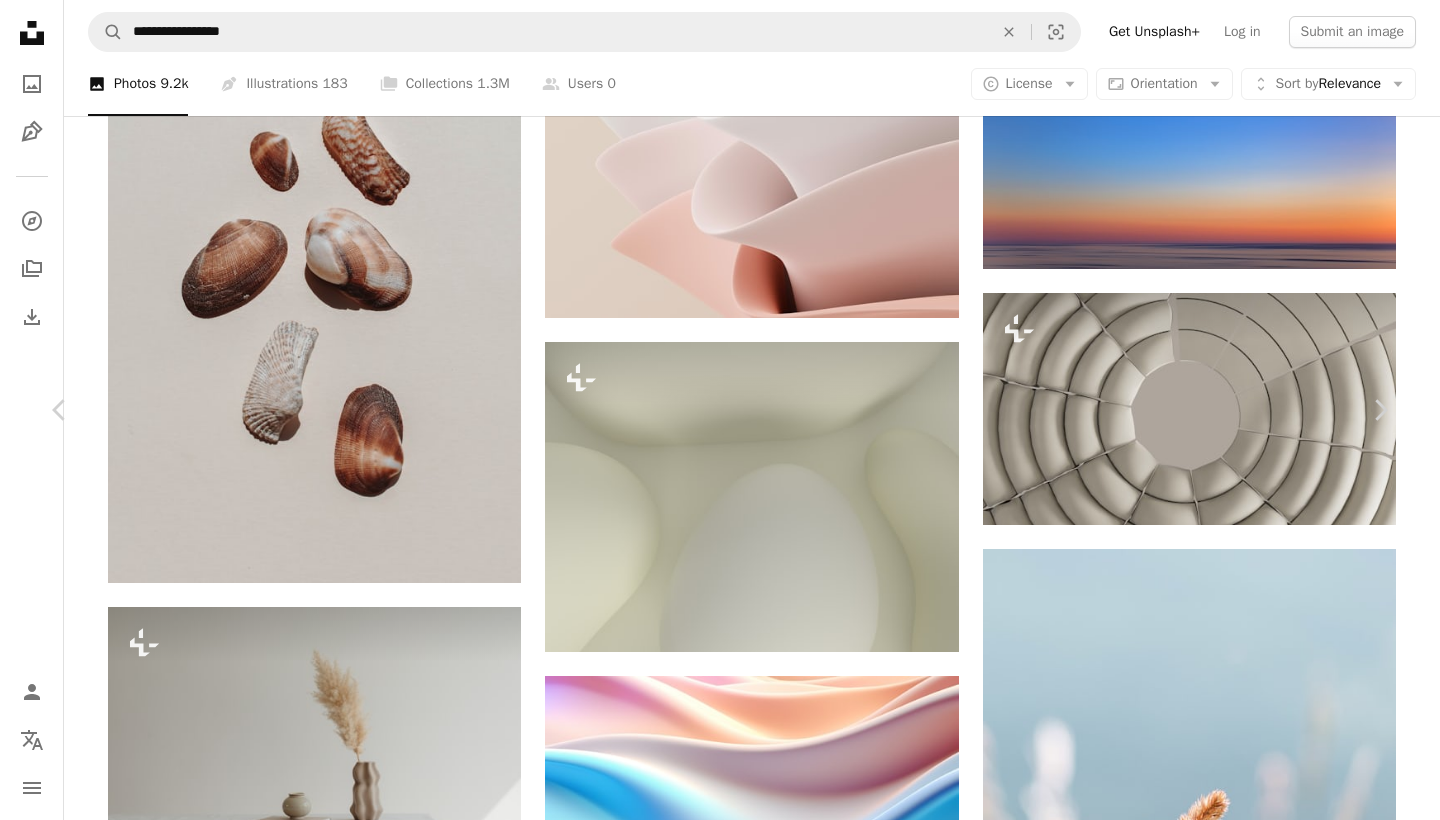 click on "Arrow pointing down" 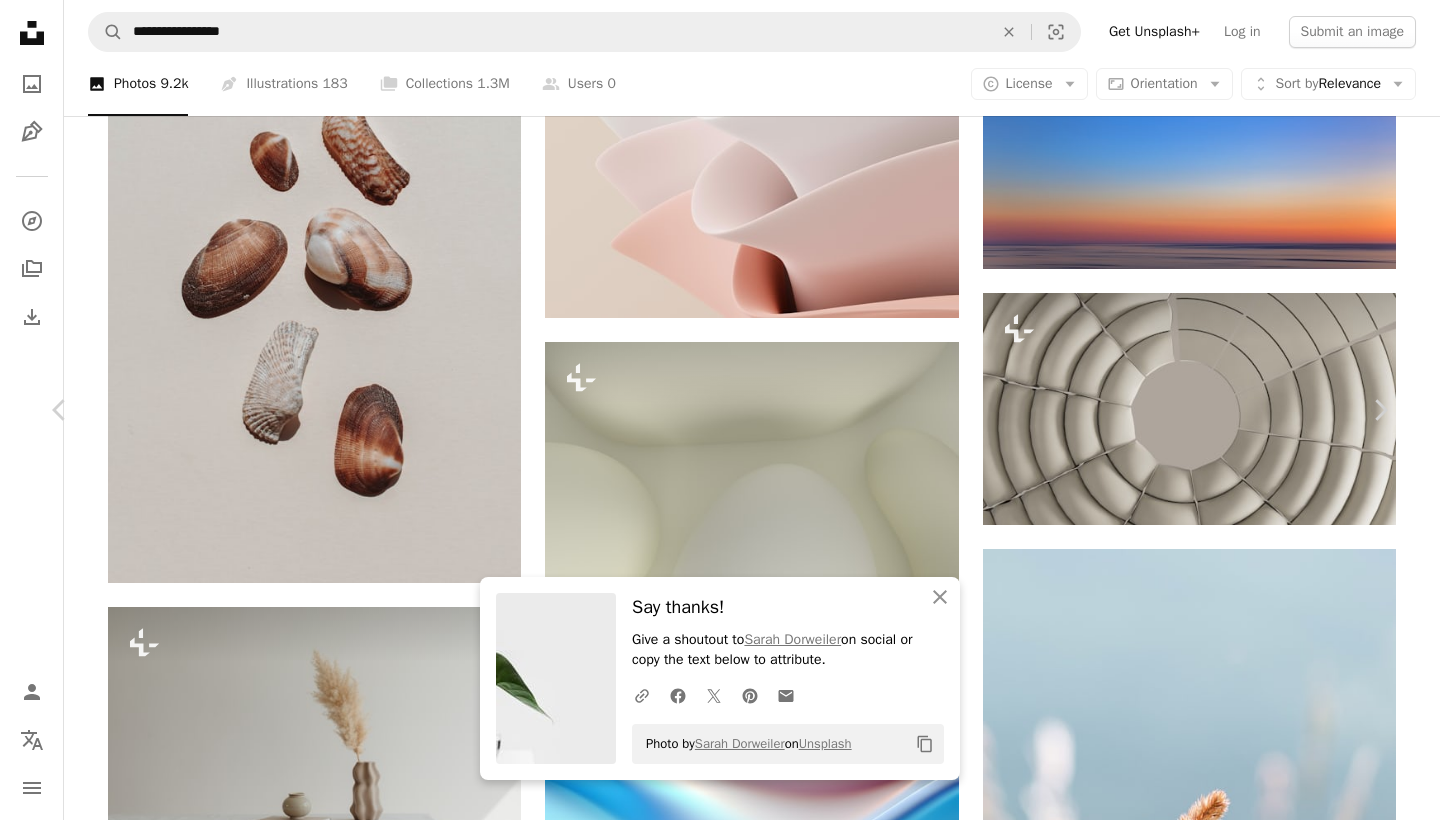 scroll, scrollTop: 3434, scrollLeft: 0, axis: vertical 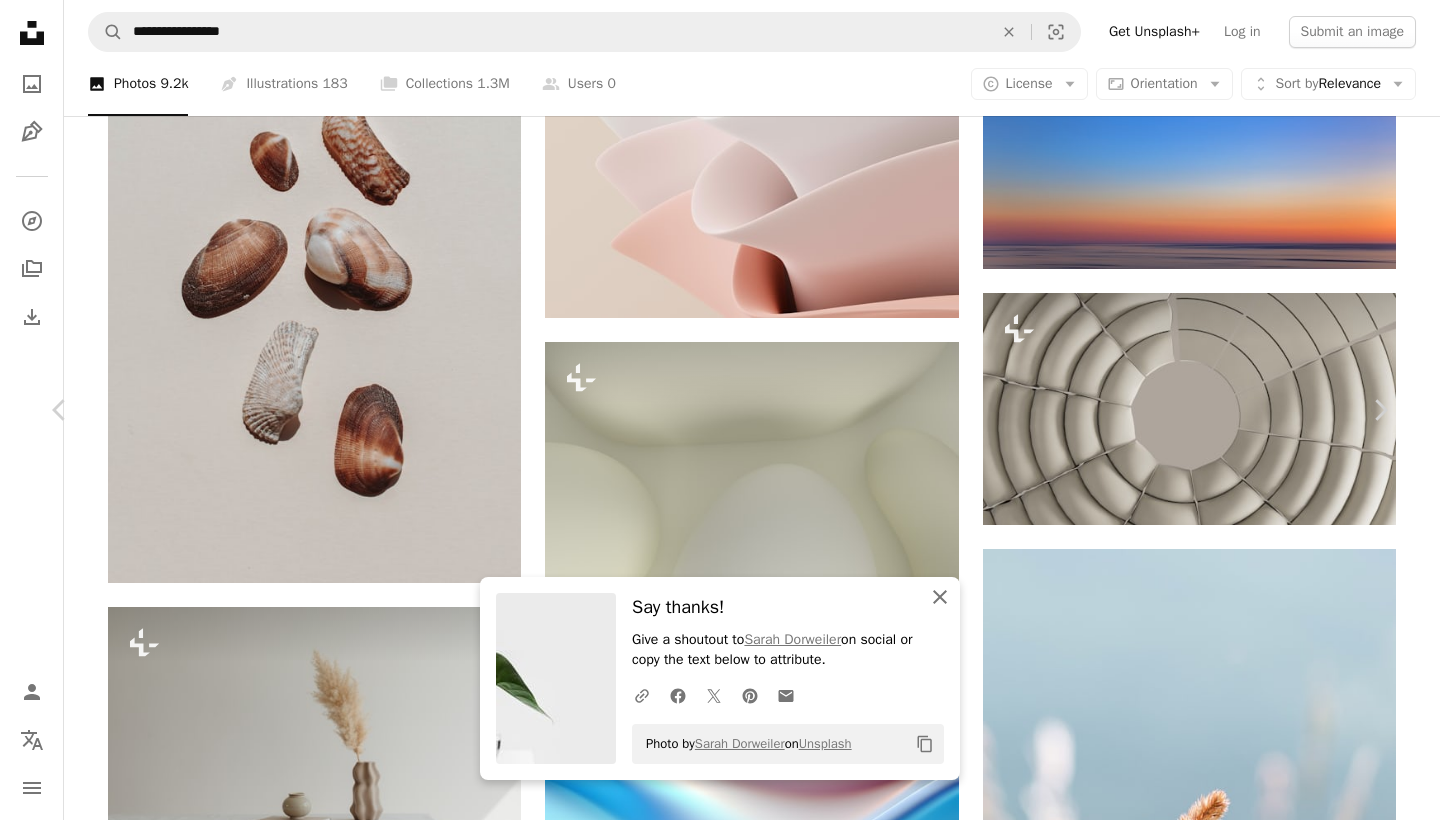 click on "An X shape" 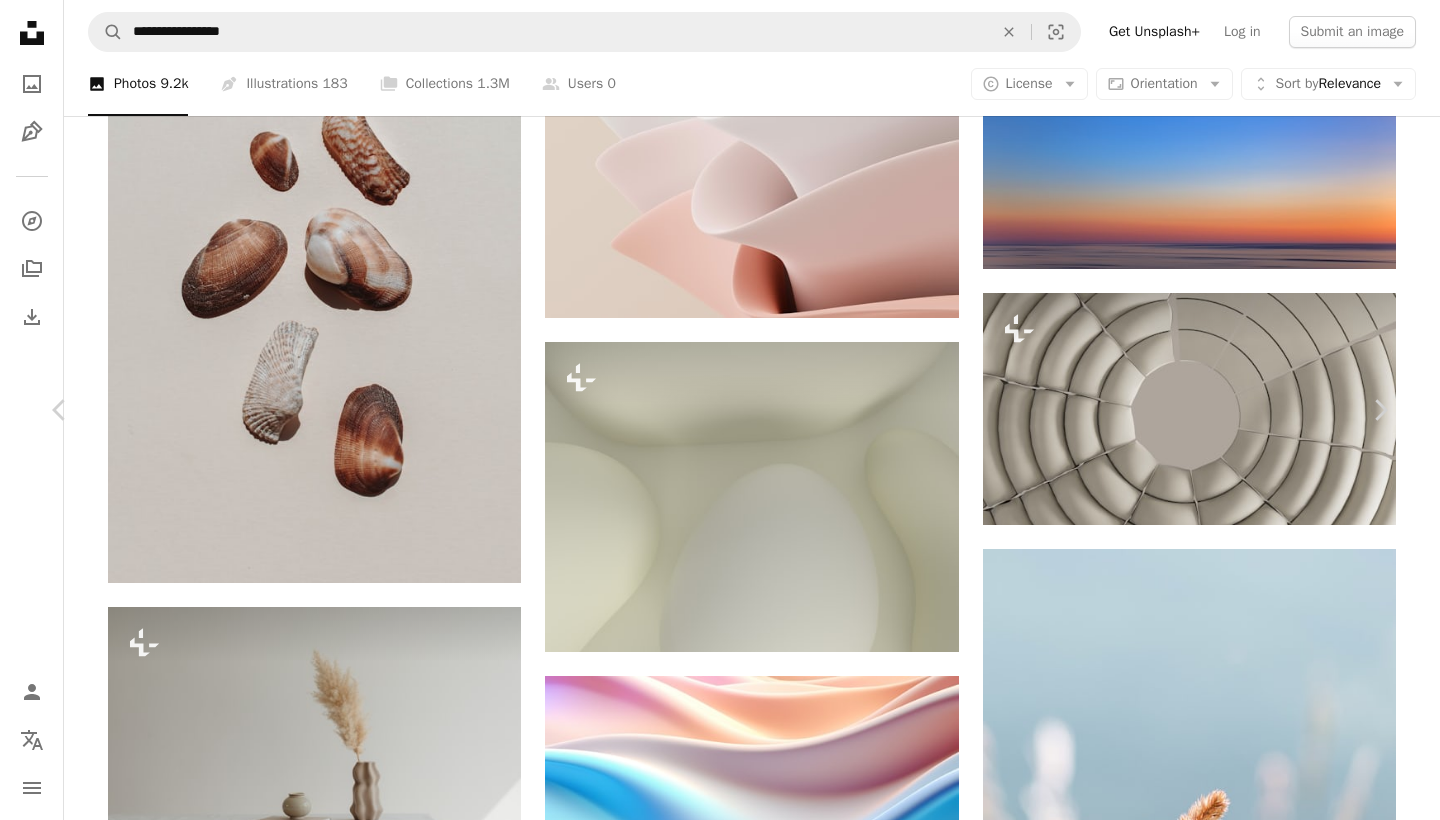 scroll, scrollTop: 1229, scrollLeft: 0, axis: vertical 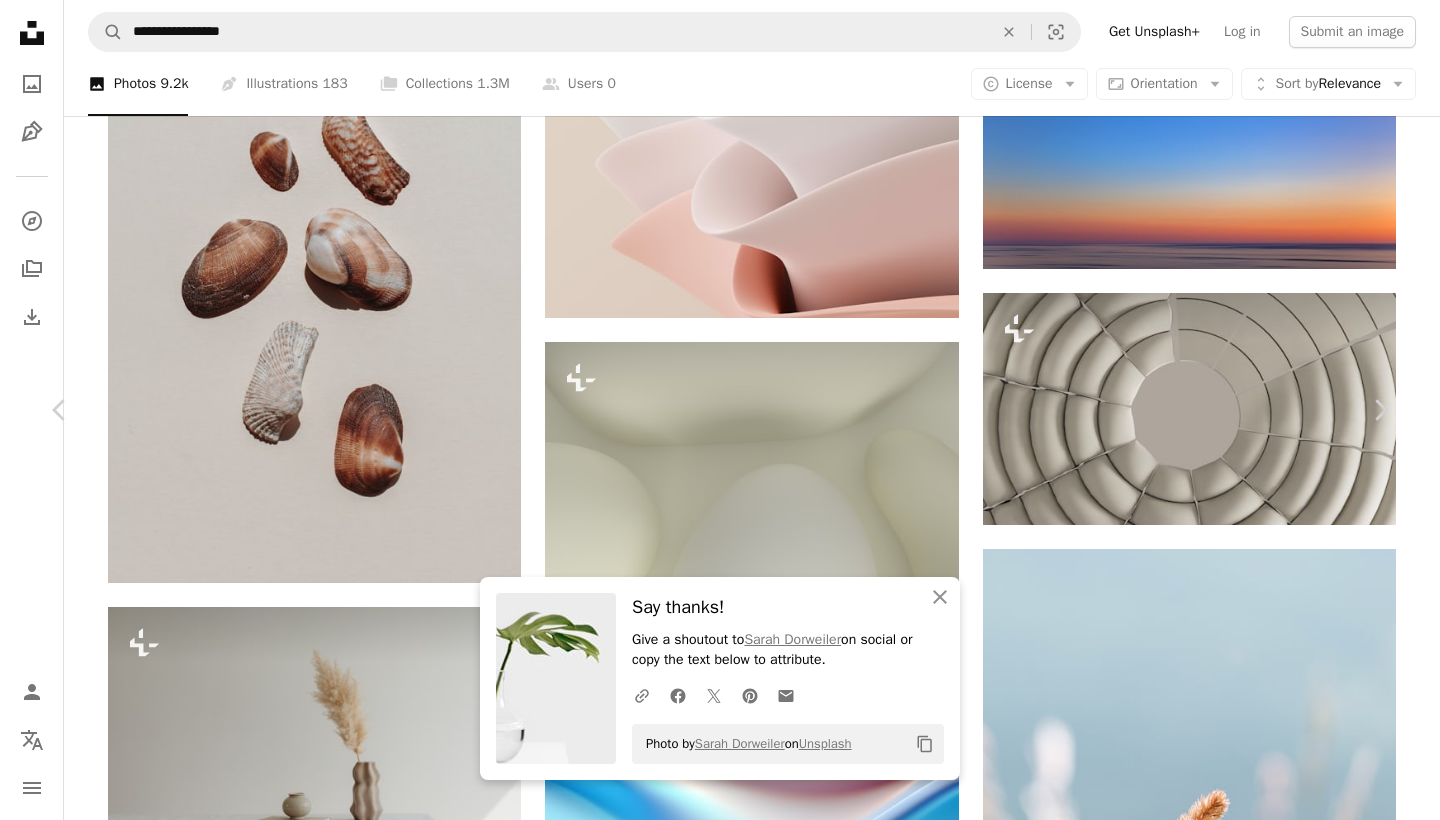 click on "Arrow pointing down" 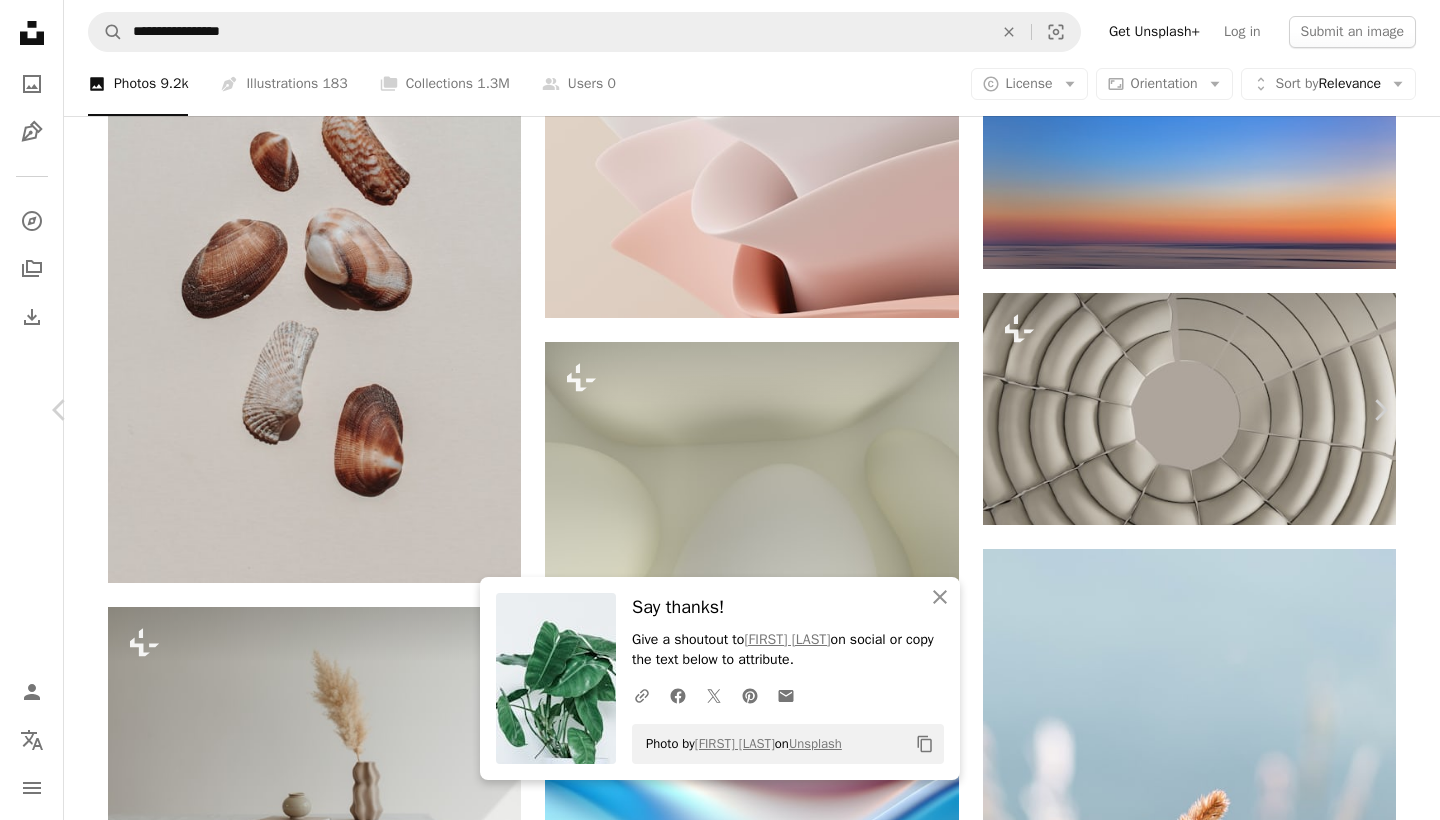 scroll, scrollTop: 2549, scrollLeft: 0, axis: vertical 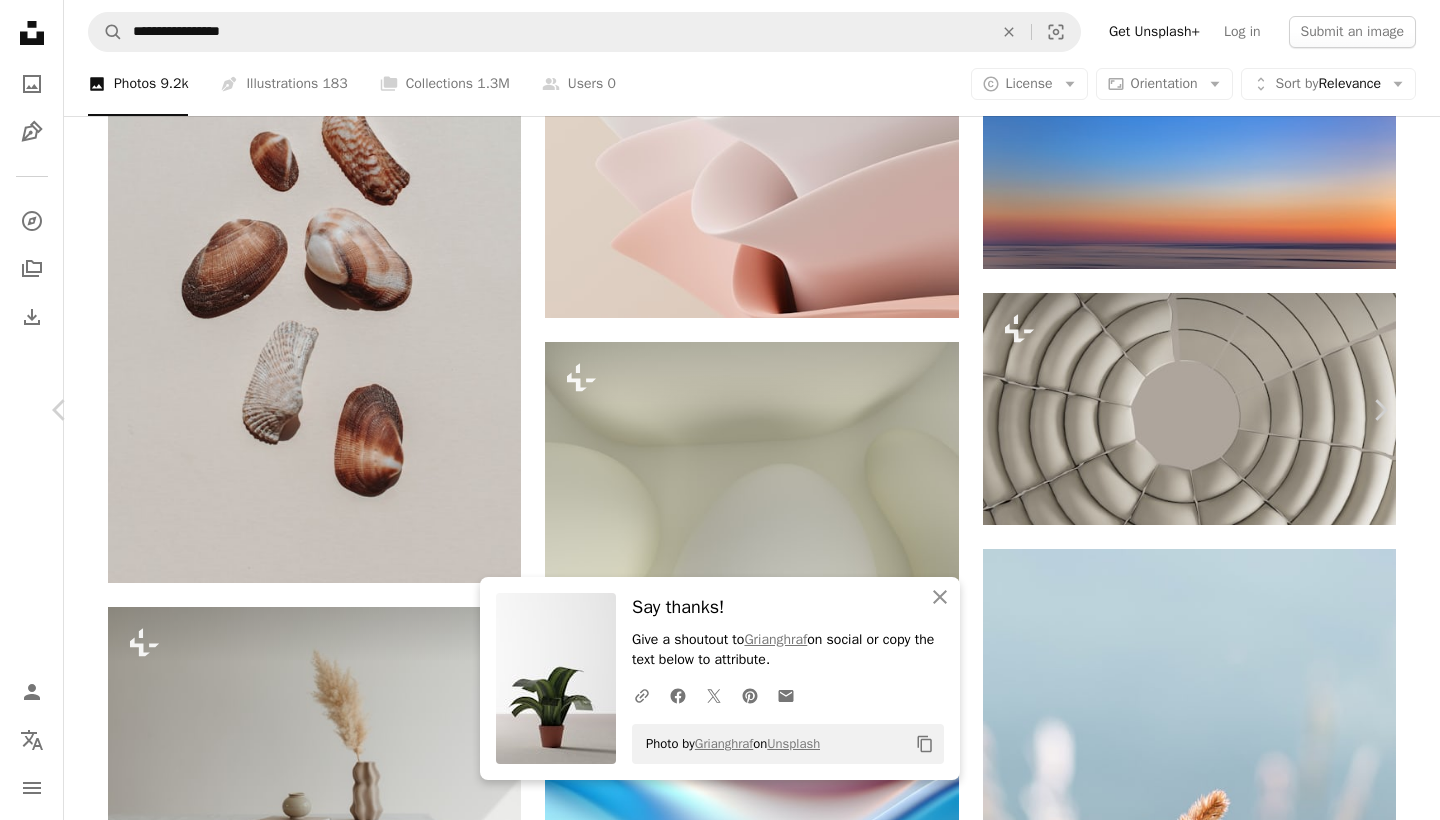 click on "Arrow pointing down" 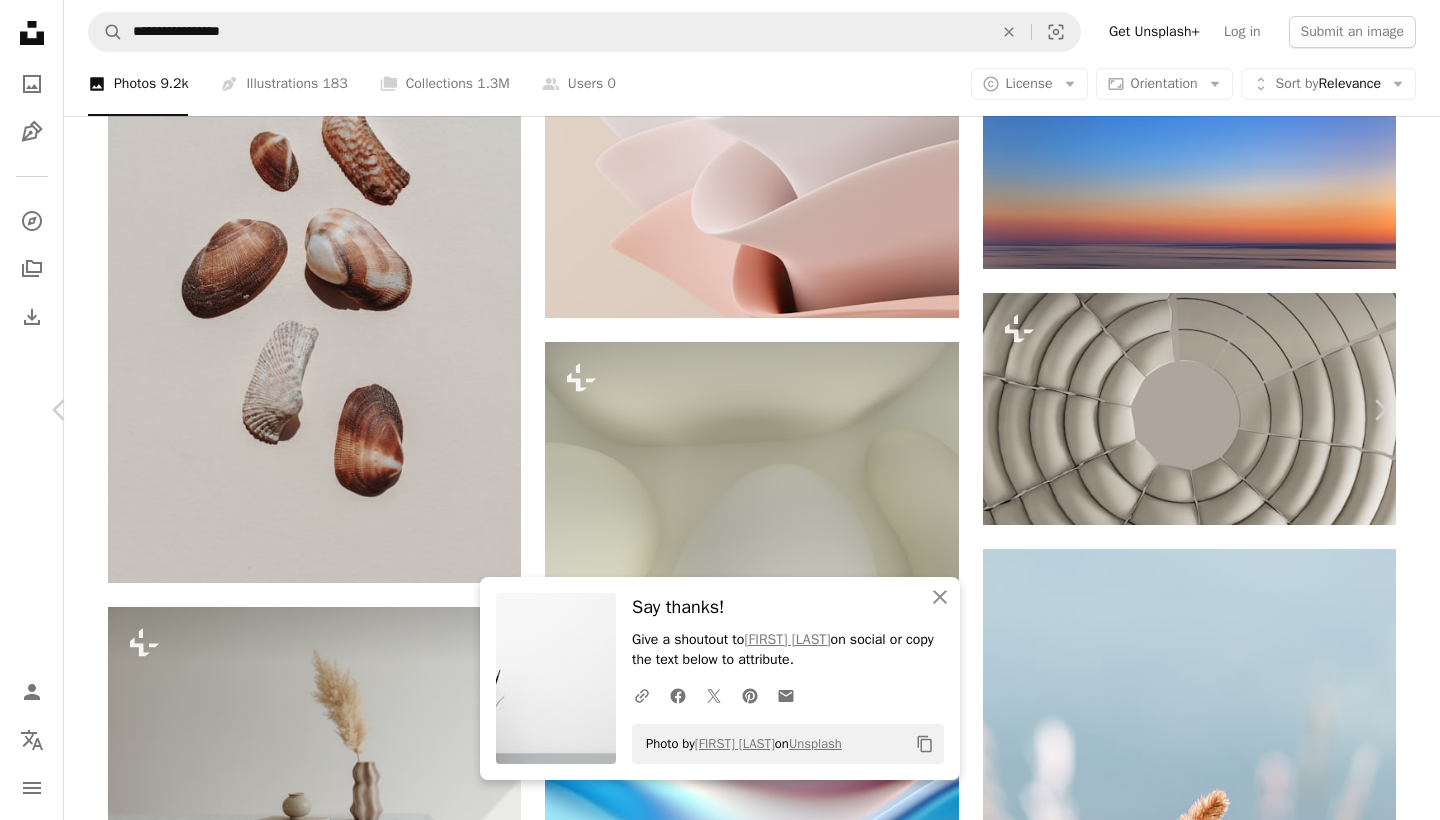 scroll, scrollTop: 7965, scrollLeft: 0, axis: vertical 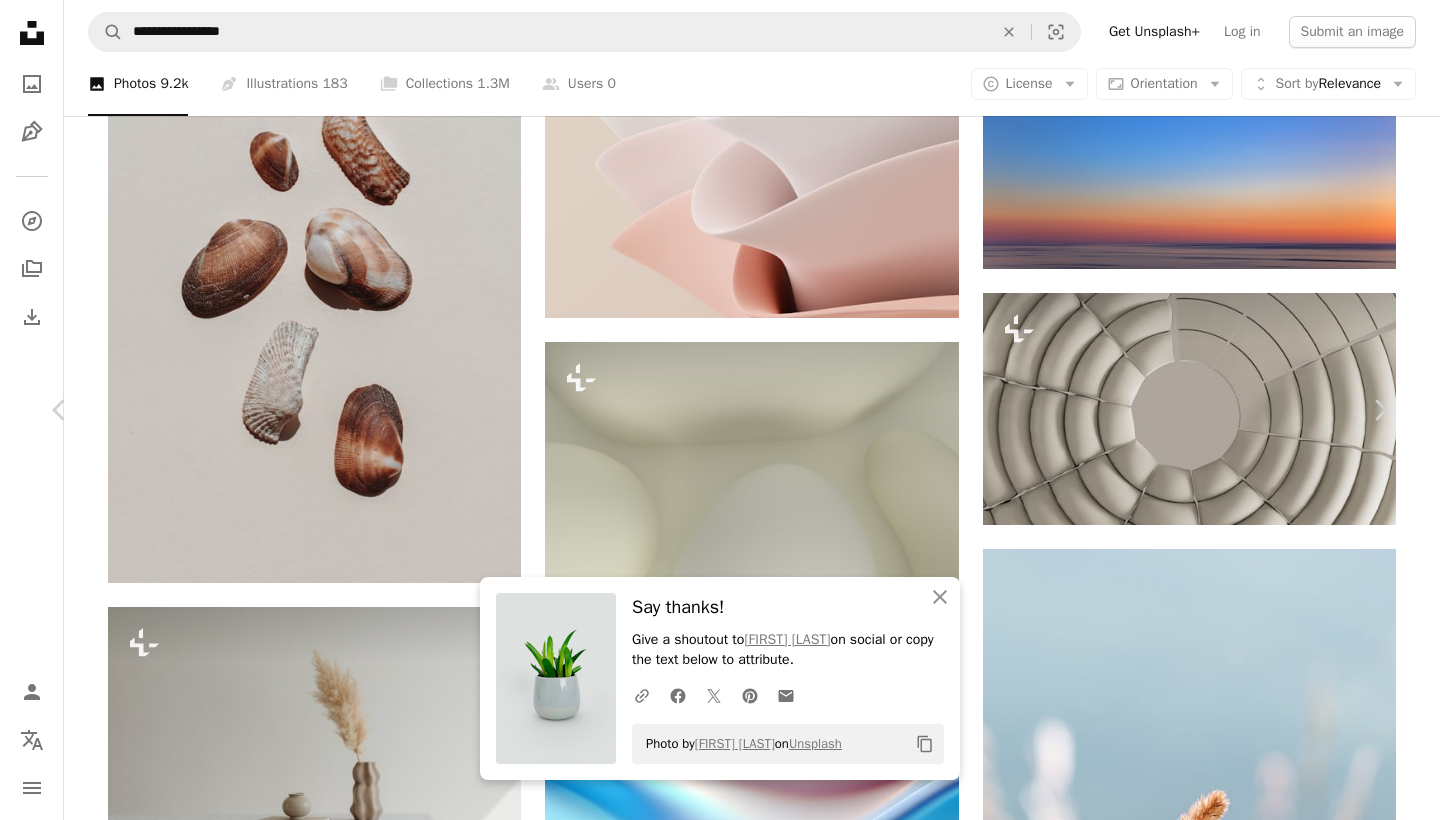 click at bounding box center [1112, 5836] 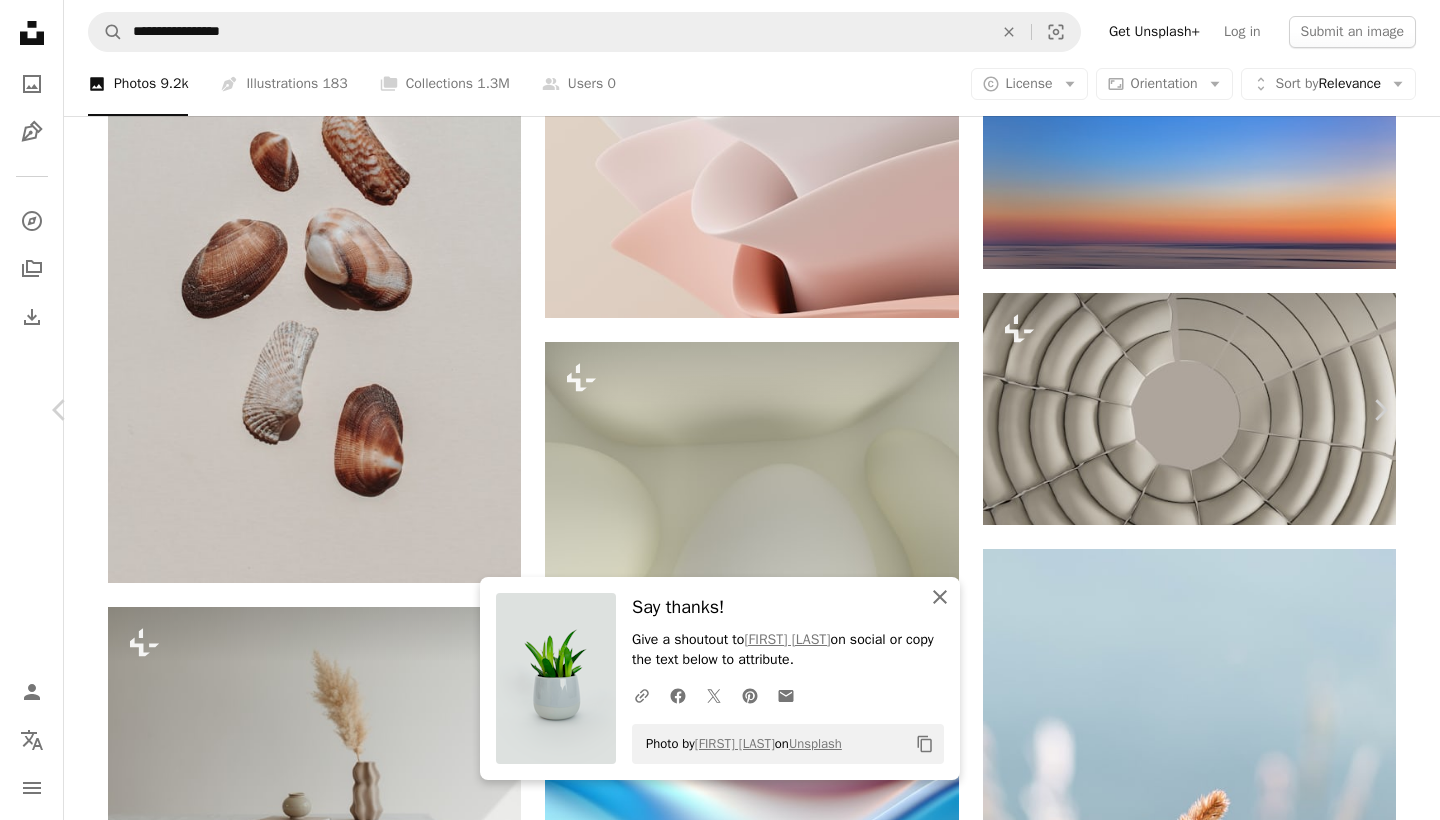 click on "An X shape" 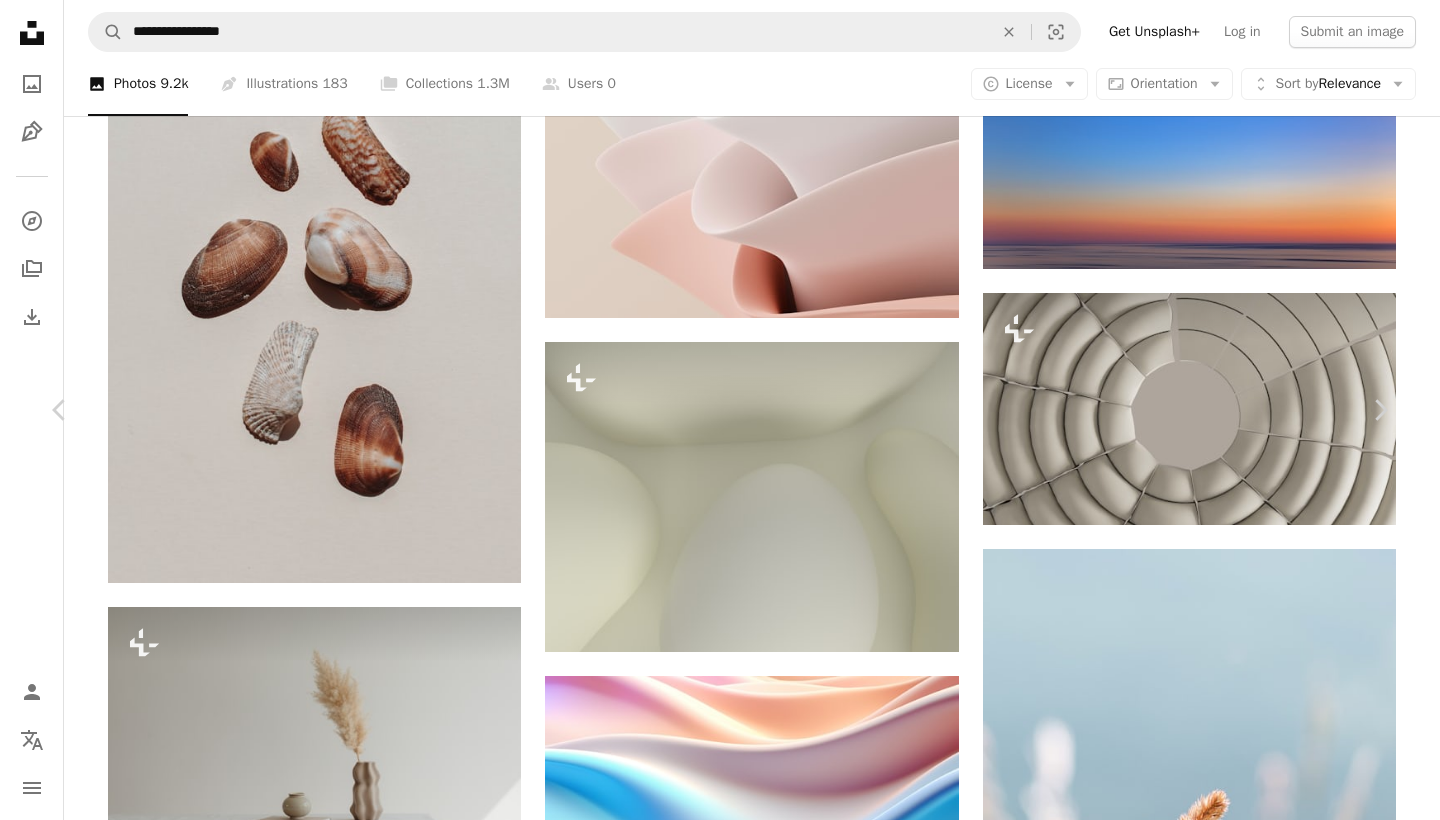 scroll, scrollTop: 1220, scrollLeft: 0, axis: vertical 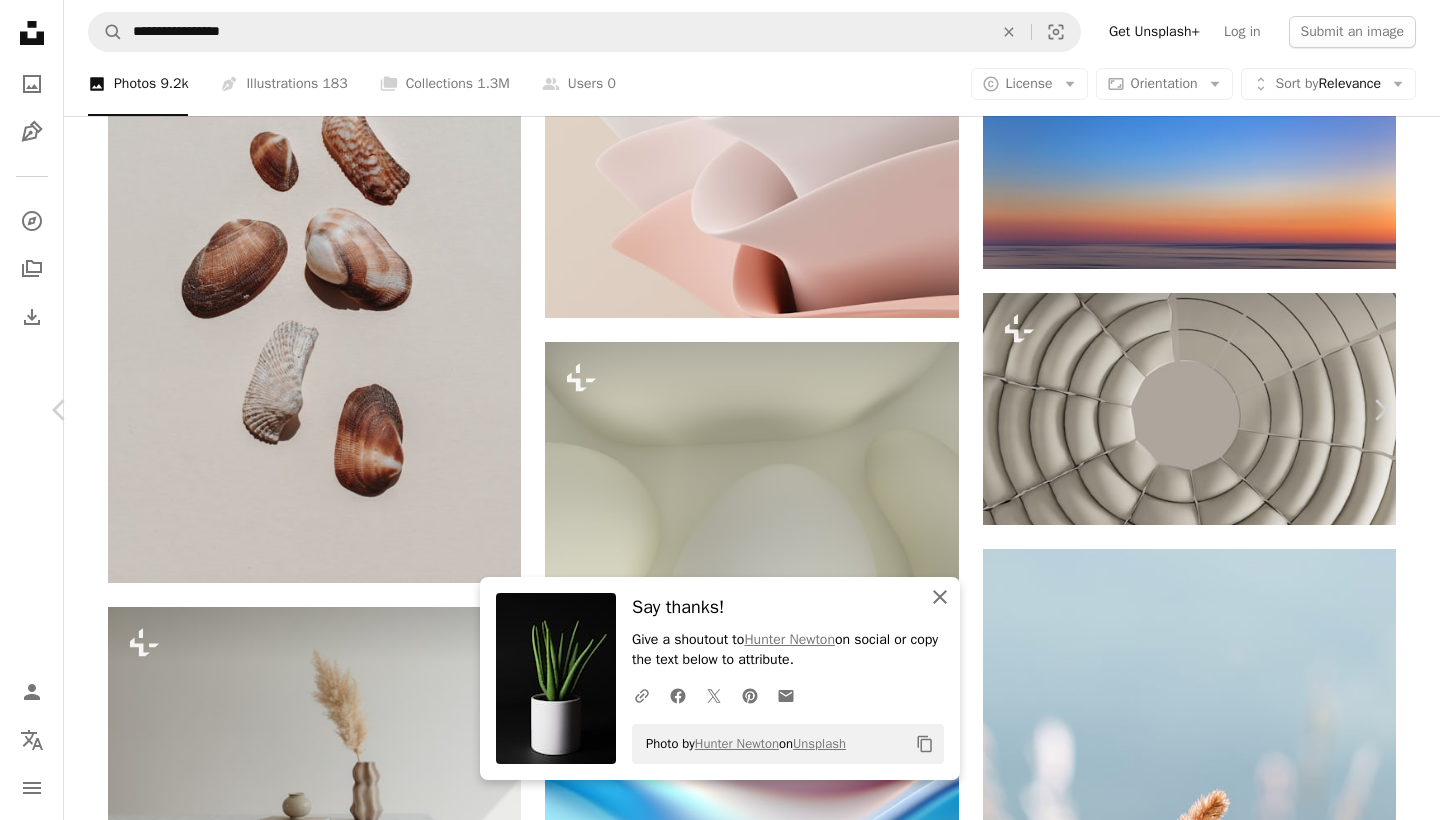 click on "An X shape" 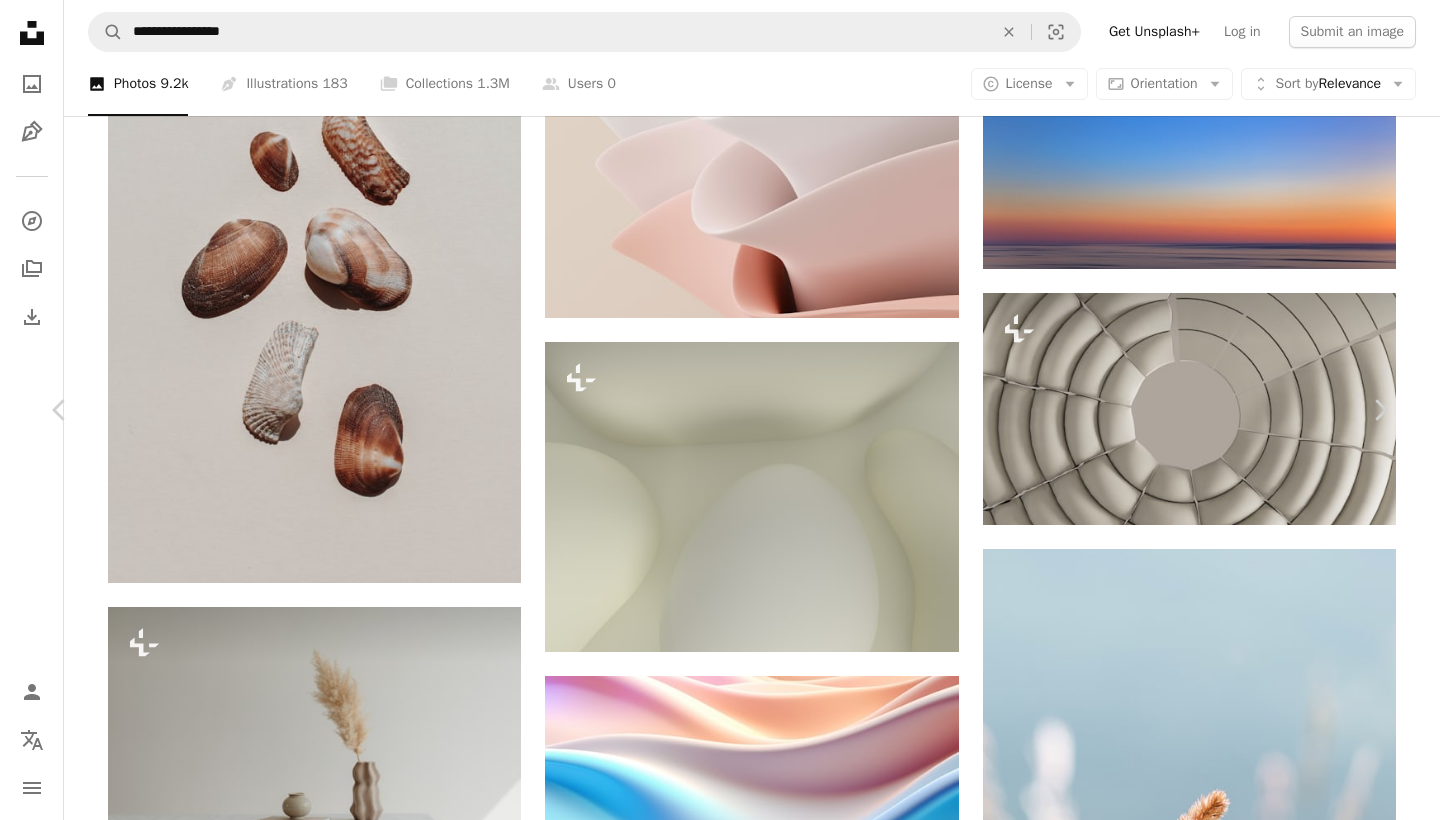 scroll, scrollTop: 2872, scrollLeft: 0, axis: vertical 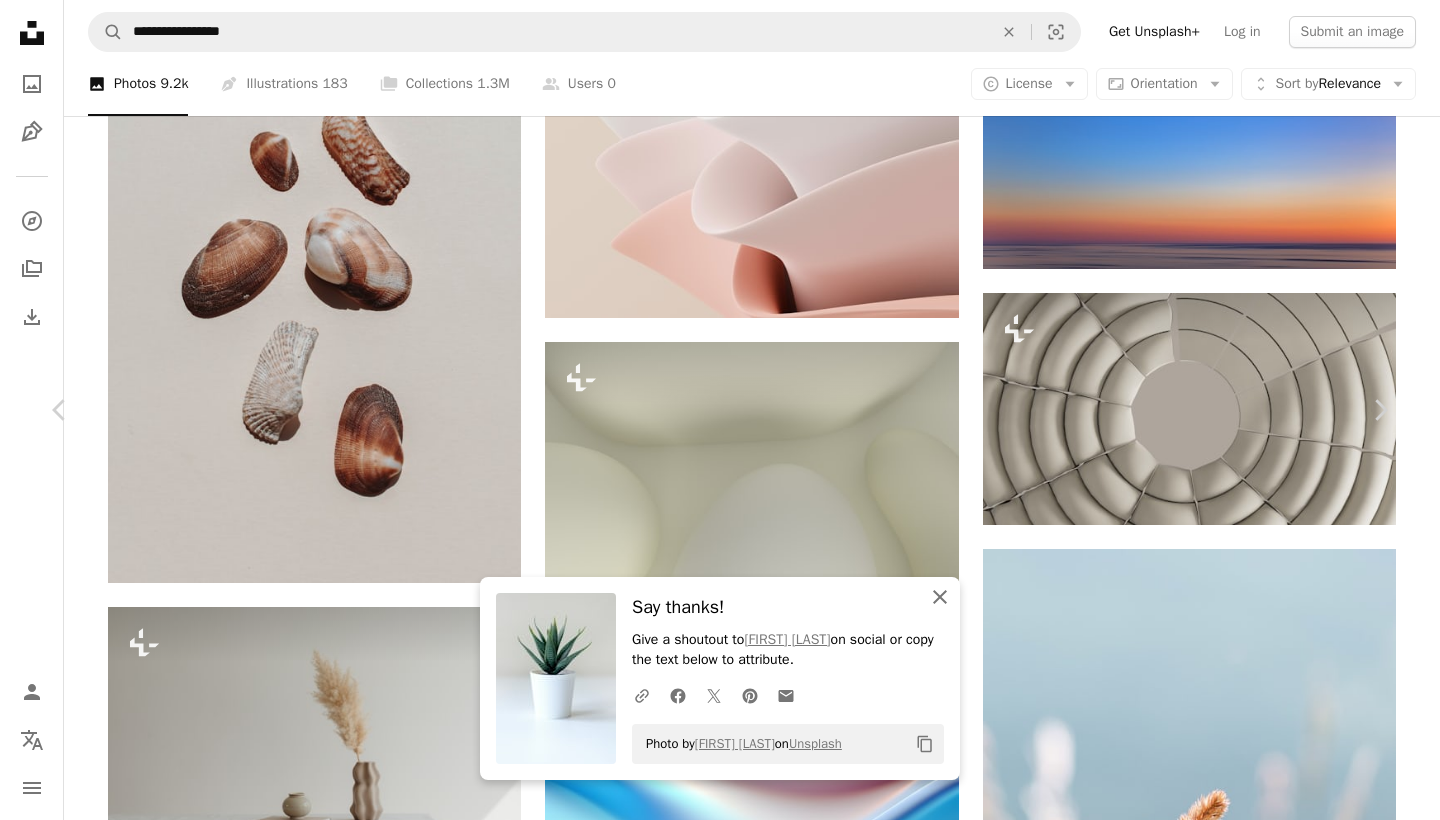 click on "An X shape" 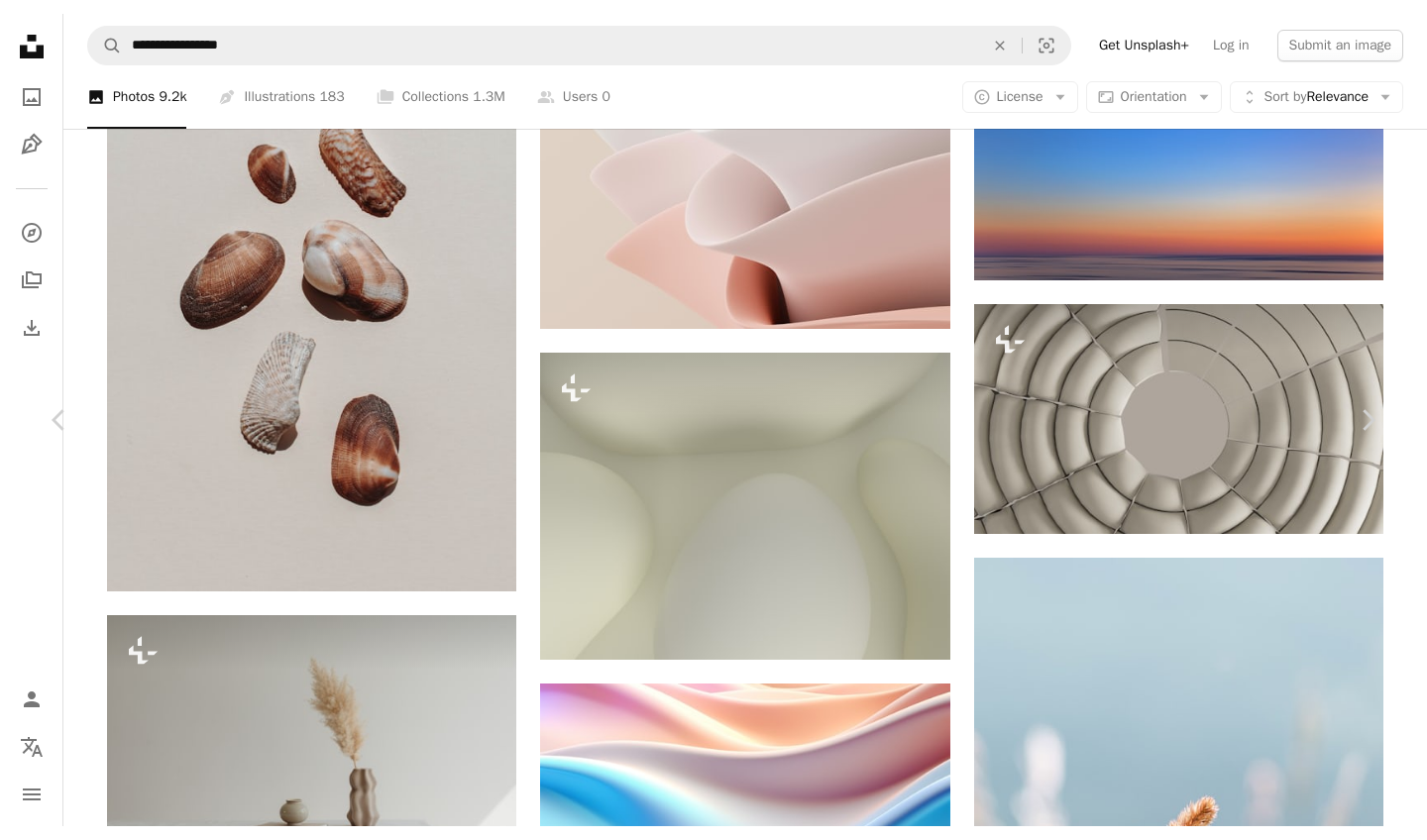 scroll, scrollTop: 82, scrollLeft: 0, axis: vertical 